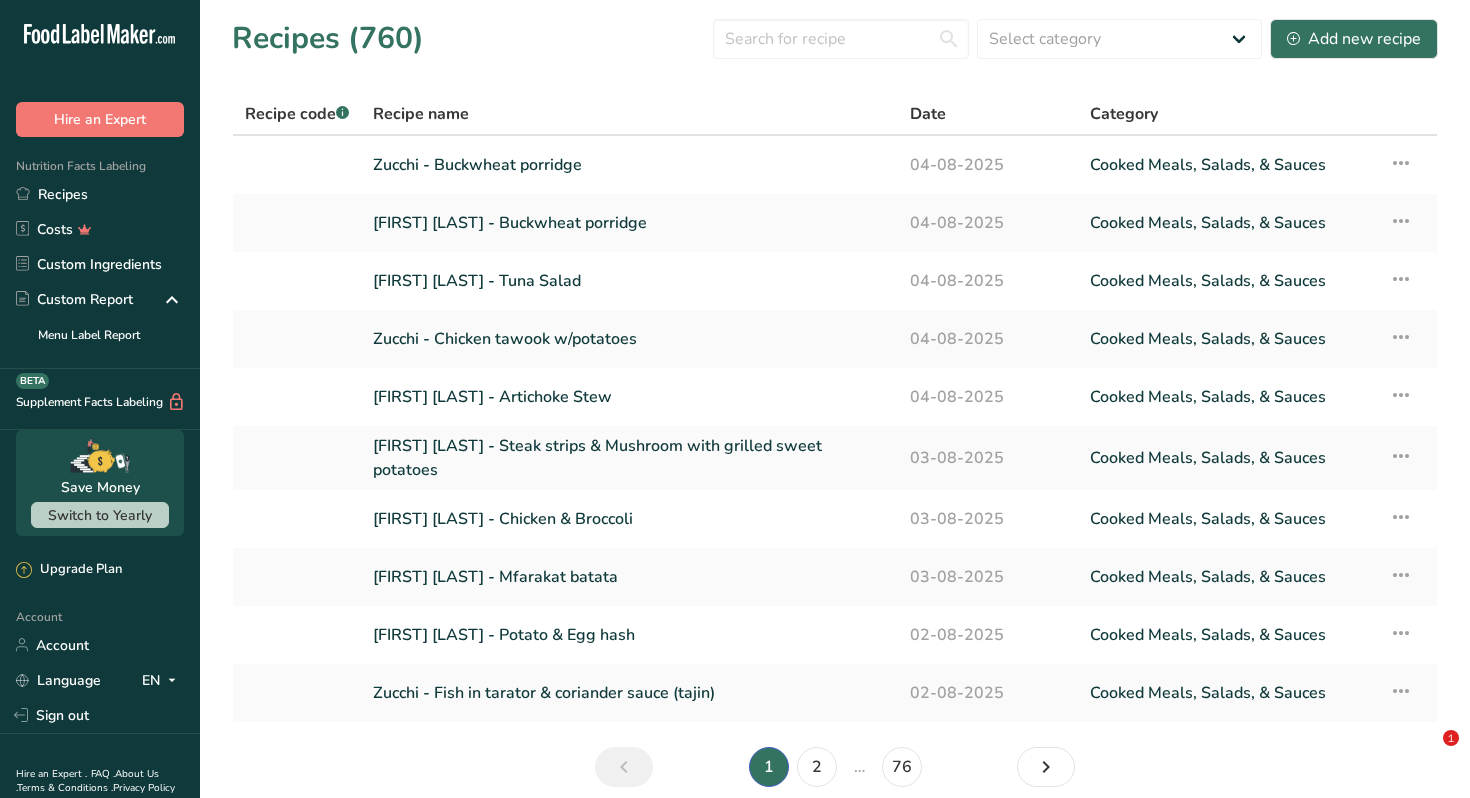scroll, scrollTop: 0, scrollLeft: 0, axis: both 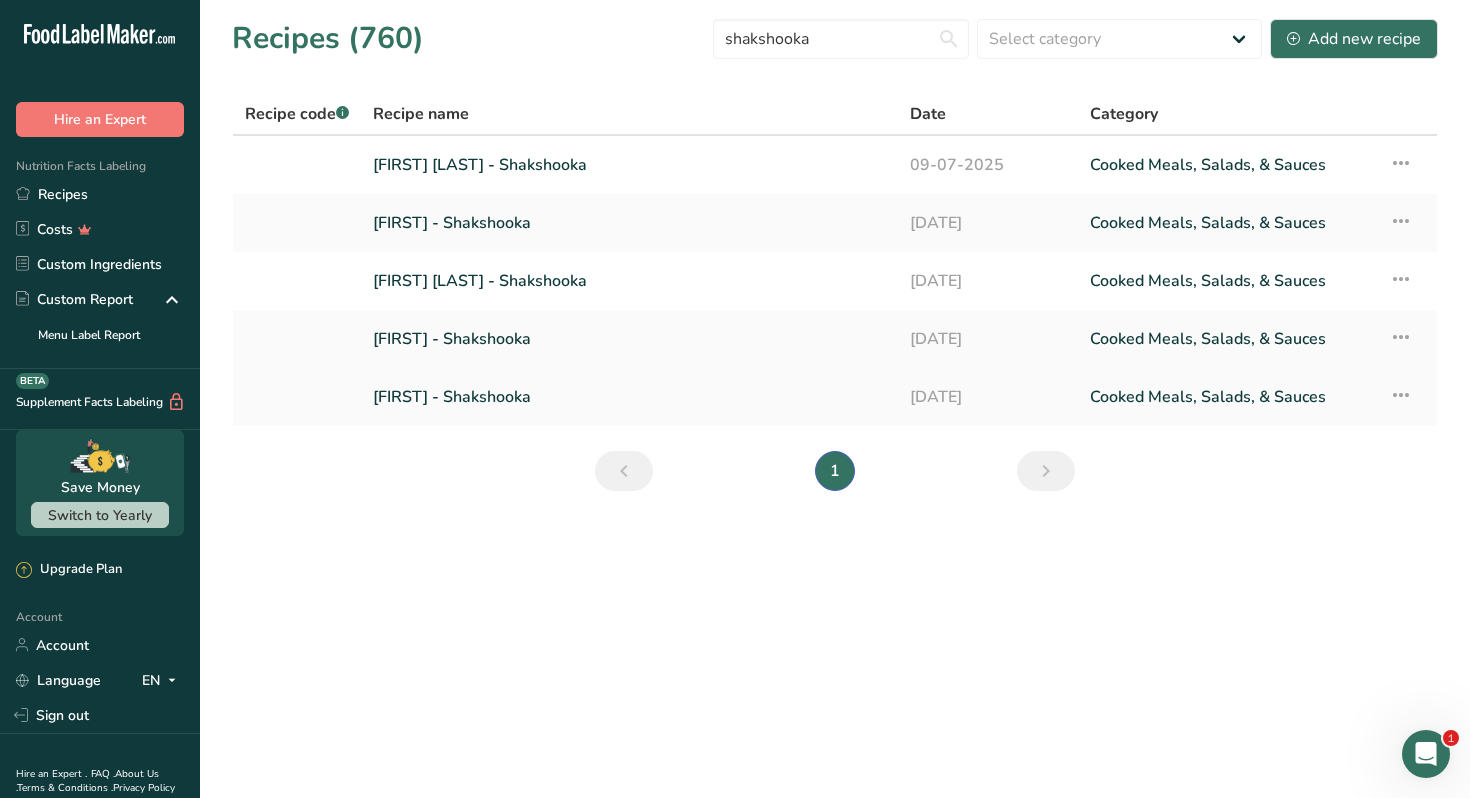 type on "shakshooka" 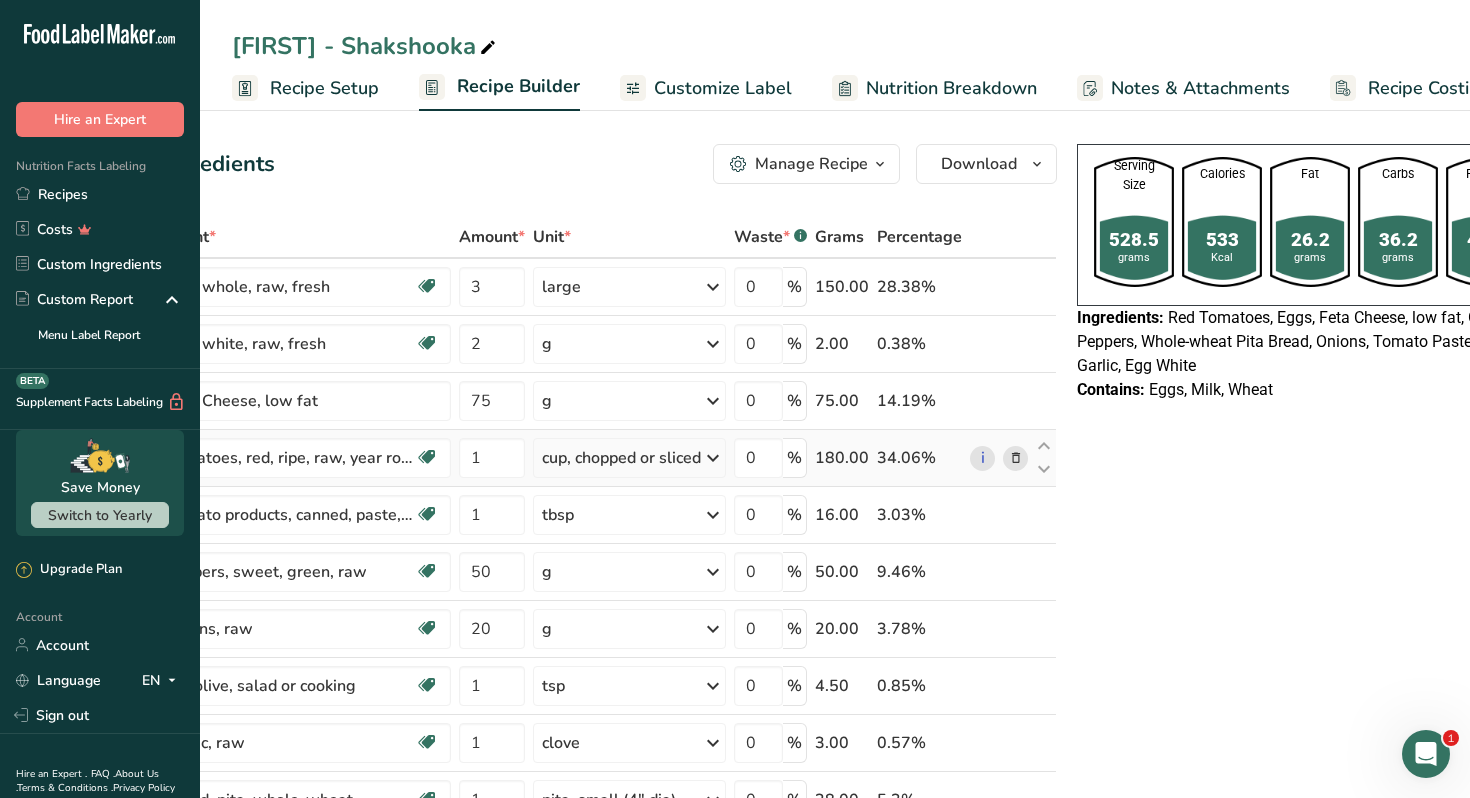 scroll, scrollTop: 0, scrollLeft: 202, axis: horizontal 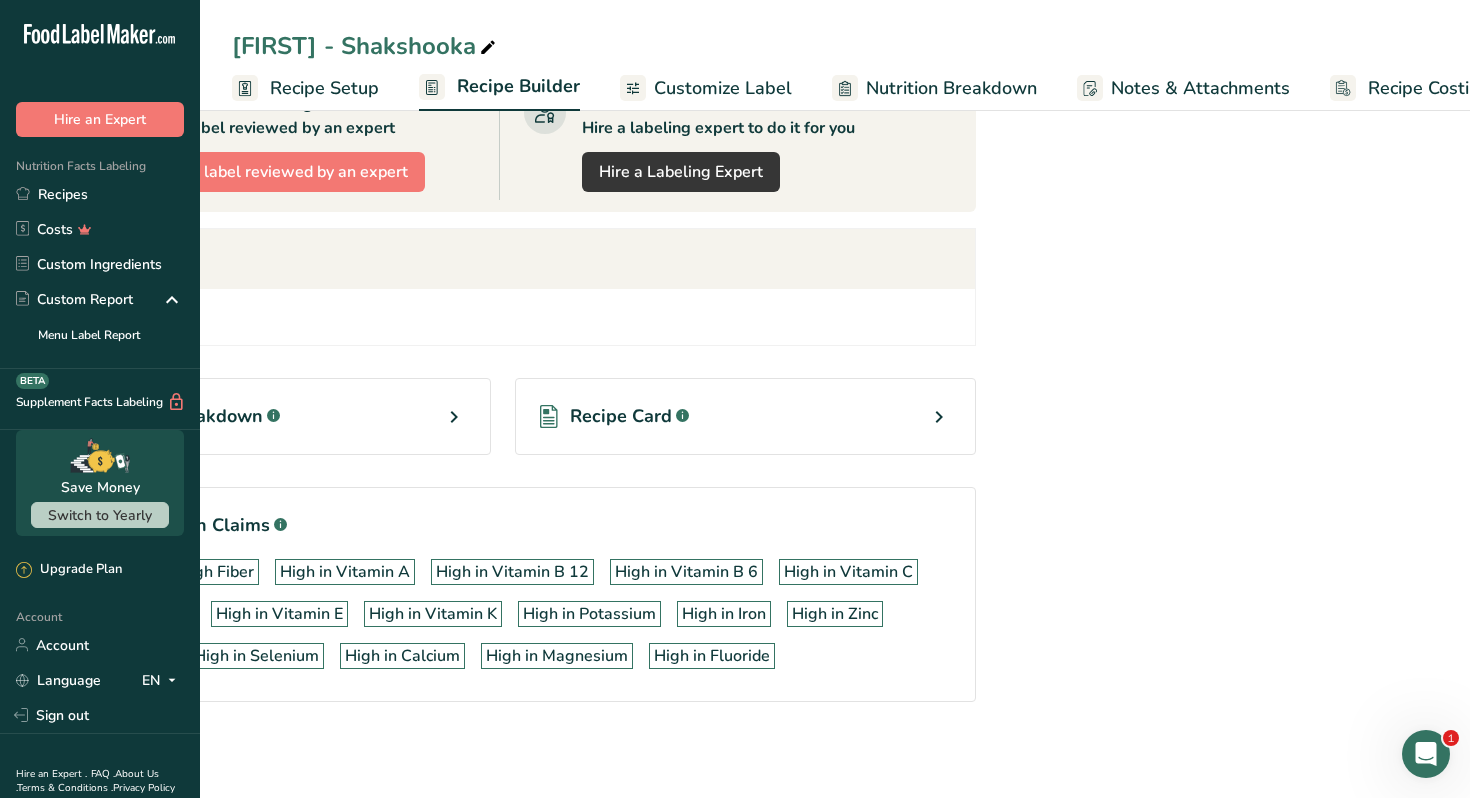 click on "Recipe Card
.a-a{fill:#347362;}.b-a{fill:#fff;}" at bounding box center (745, 416) 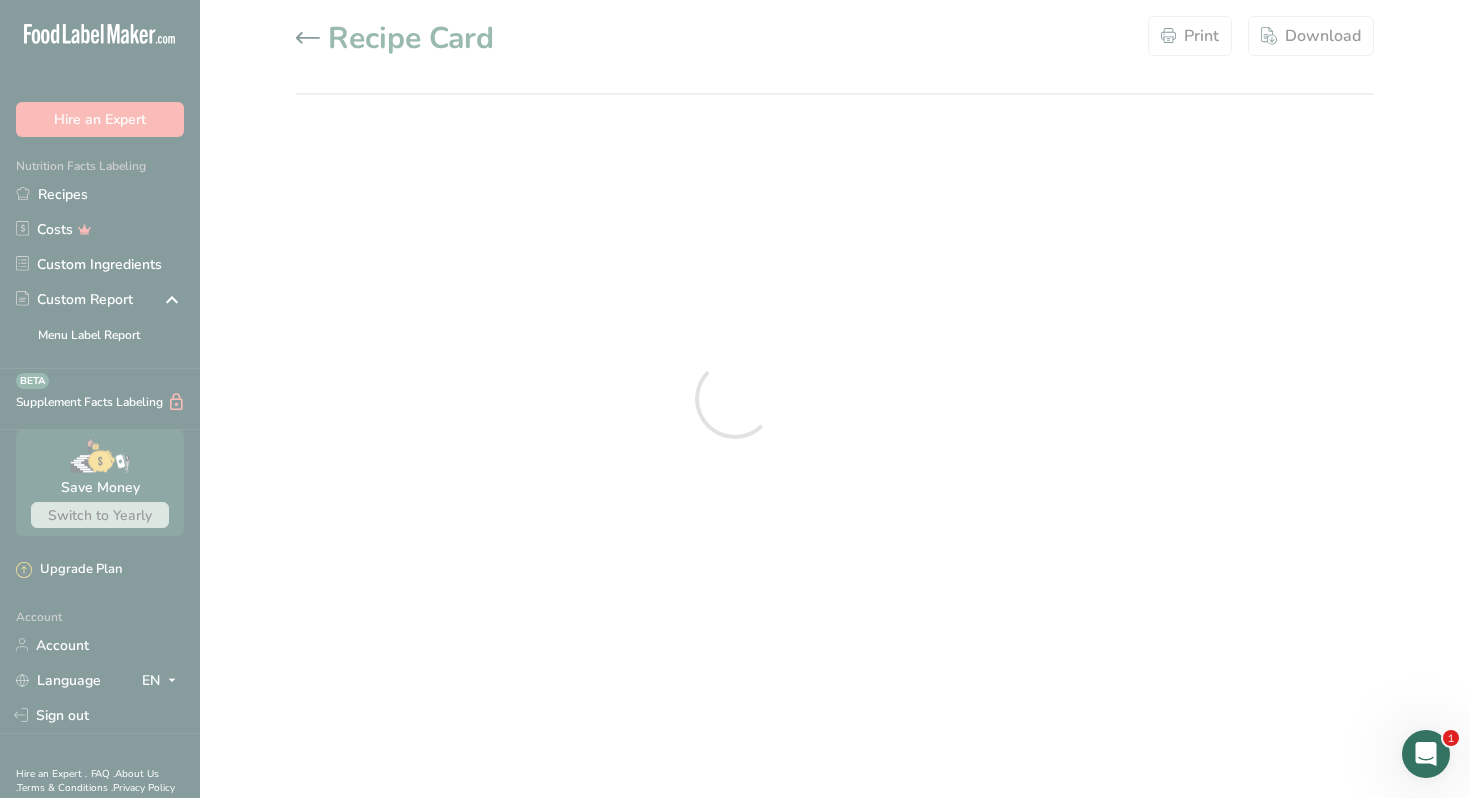 scroll, scrollTop: 0, scrollLeft: 0, axis: both 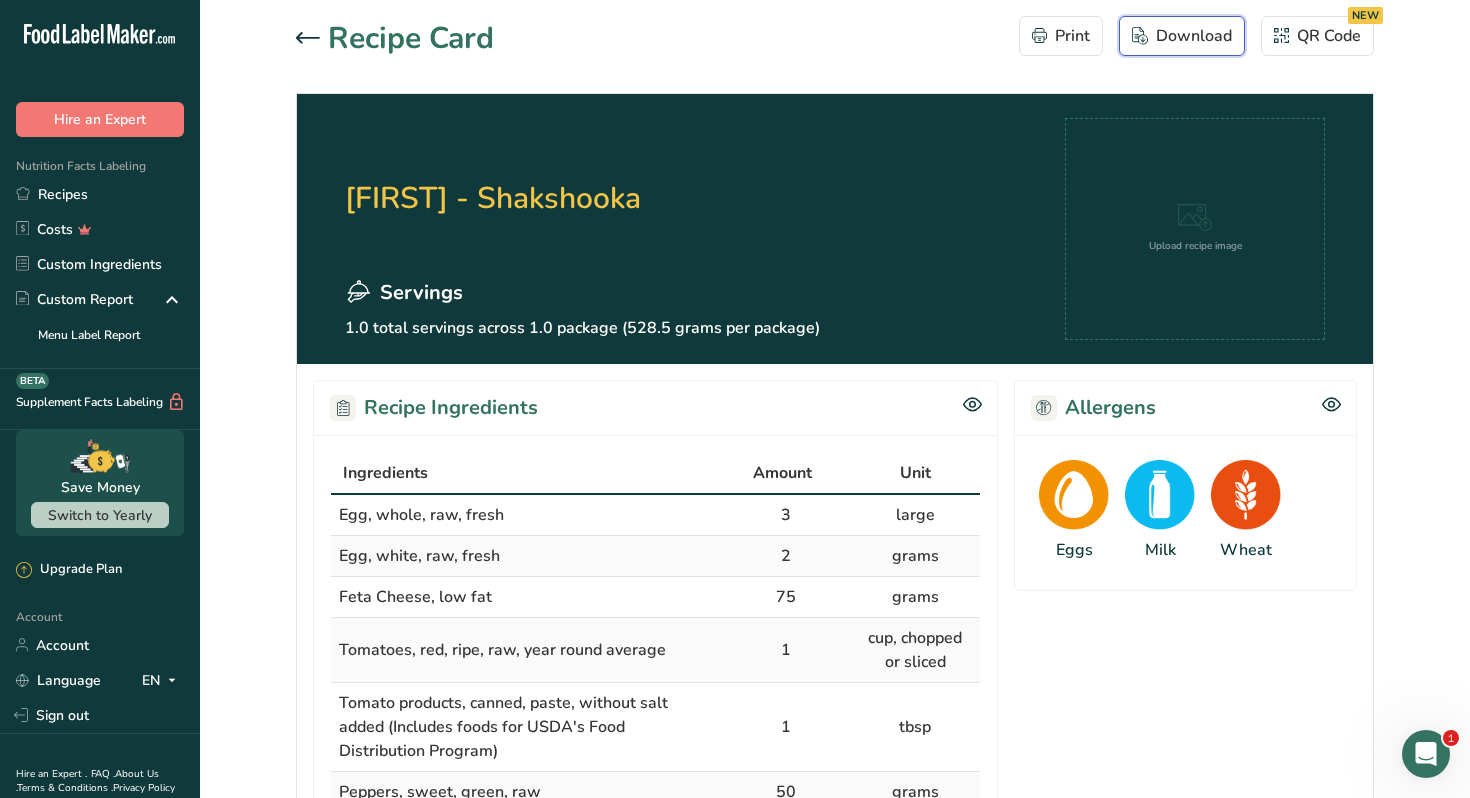 click on "Download" at bounding box center [1182, 36] 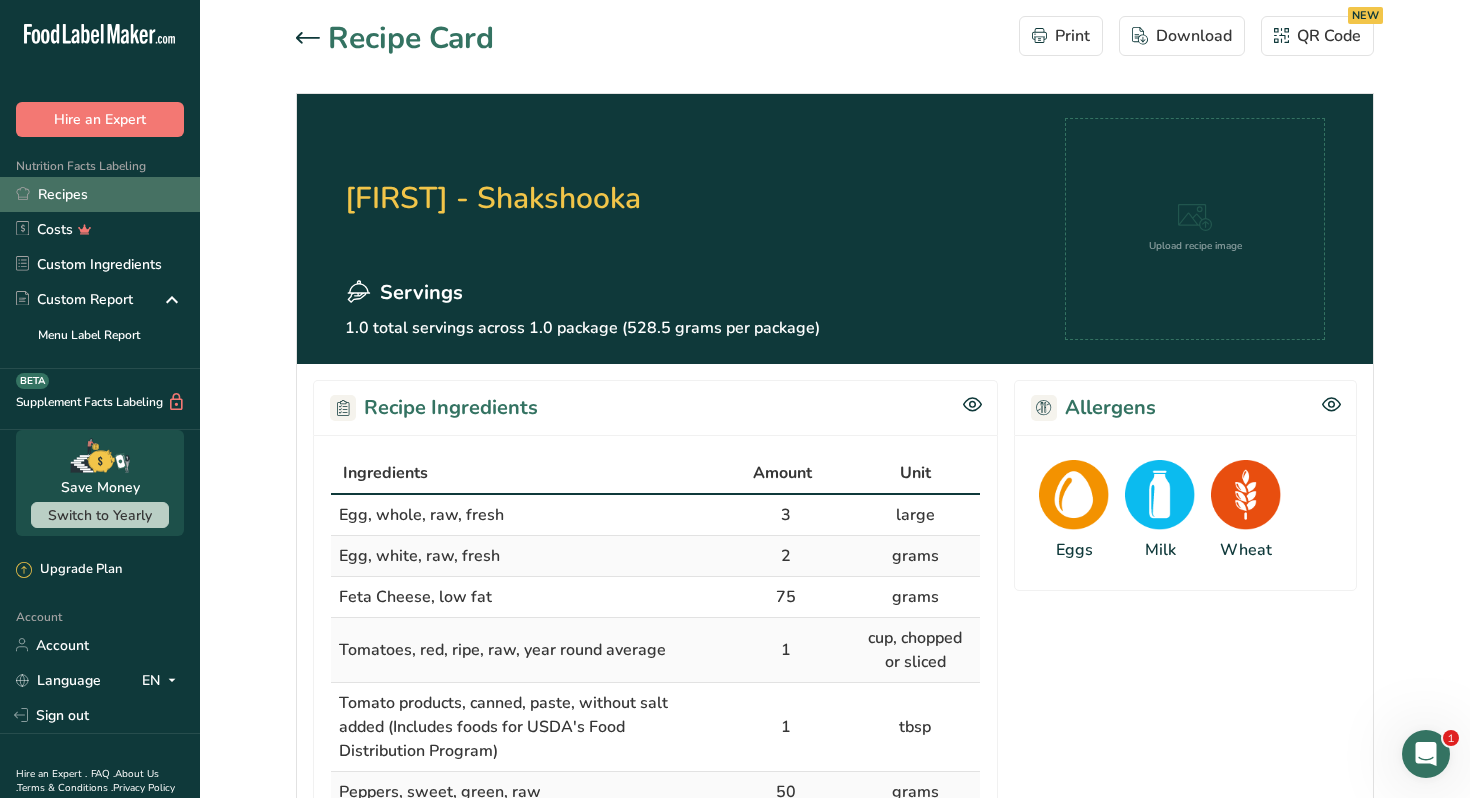 click on "Recipes" at bounding box center [100, 194] 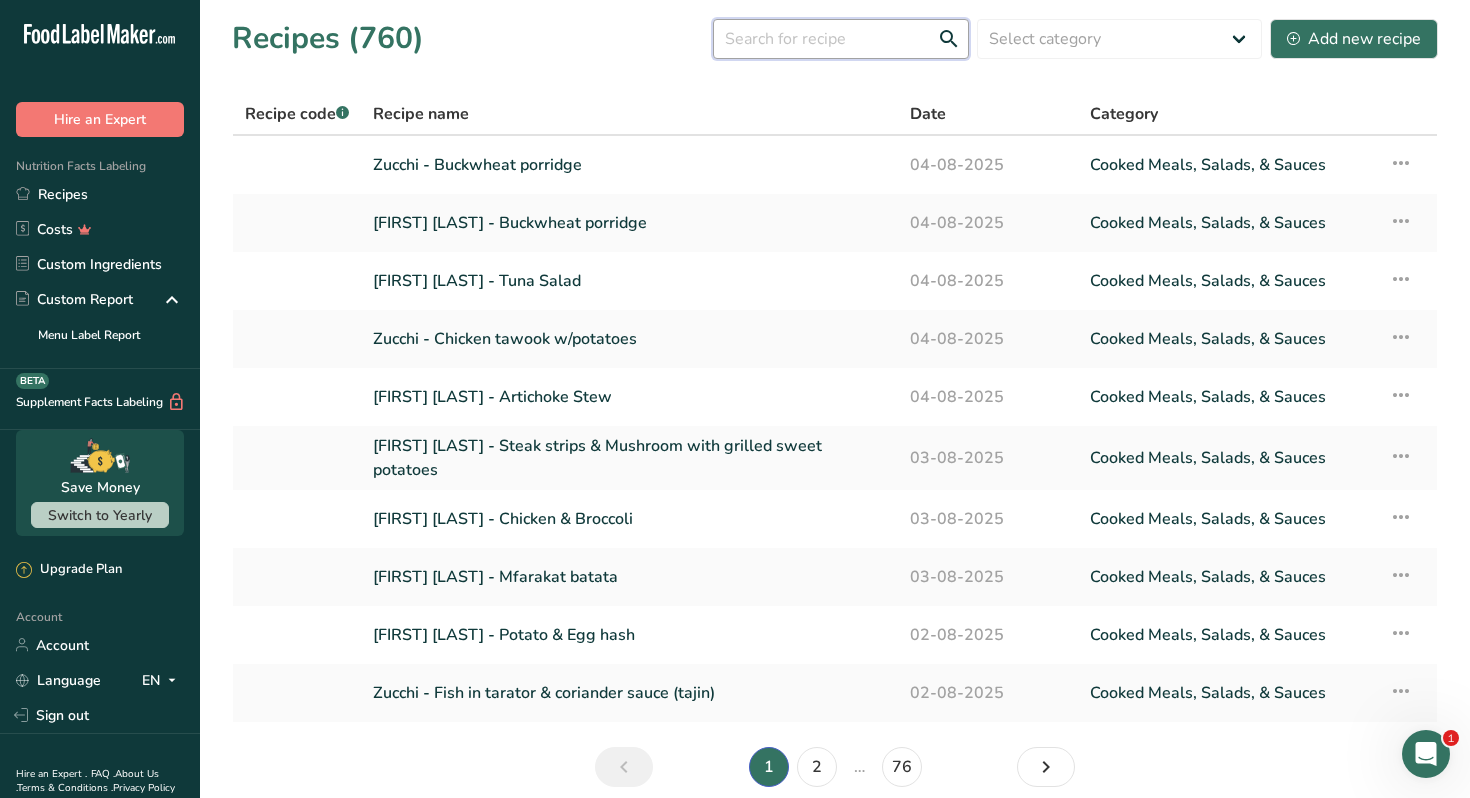 click at bounding box center [841, 39] 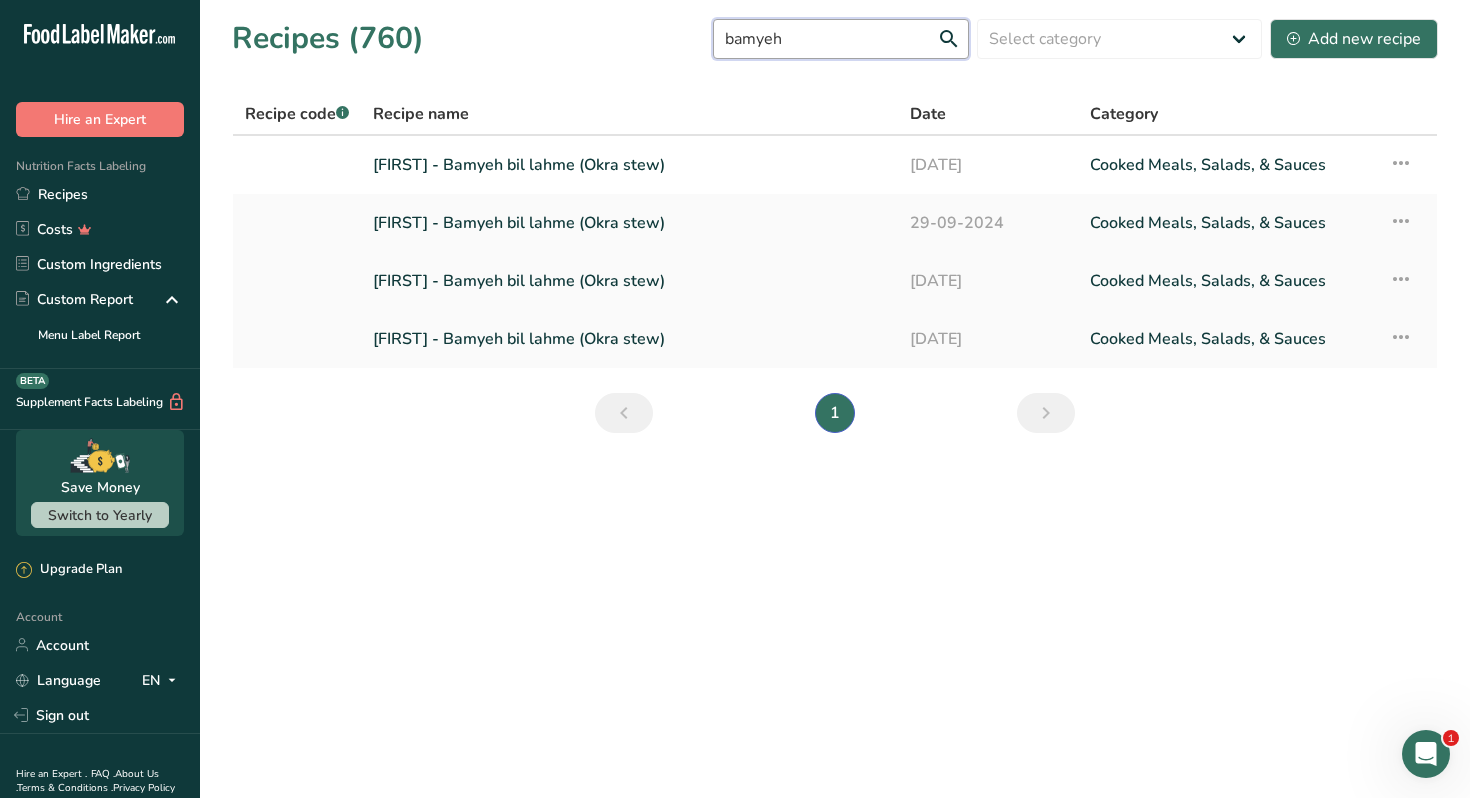 type on "bamyeh" 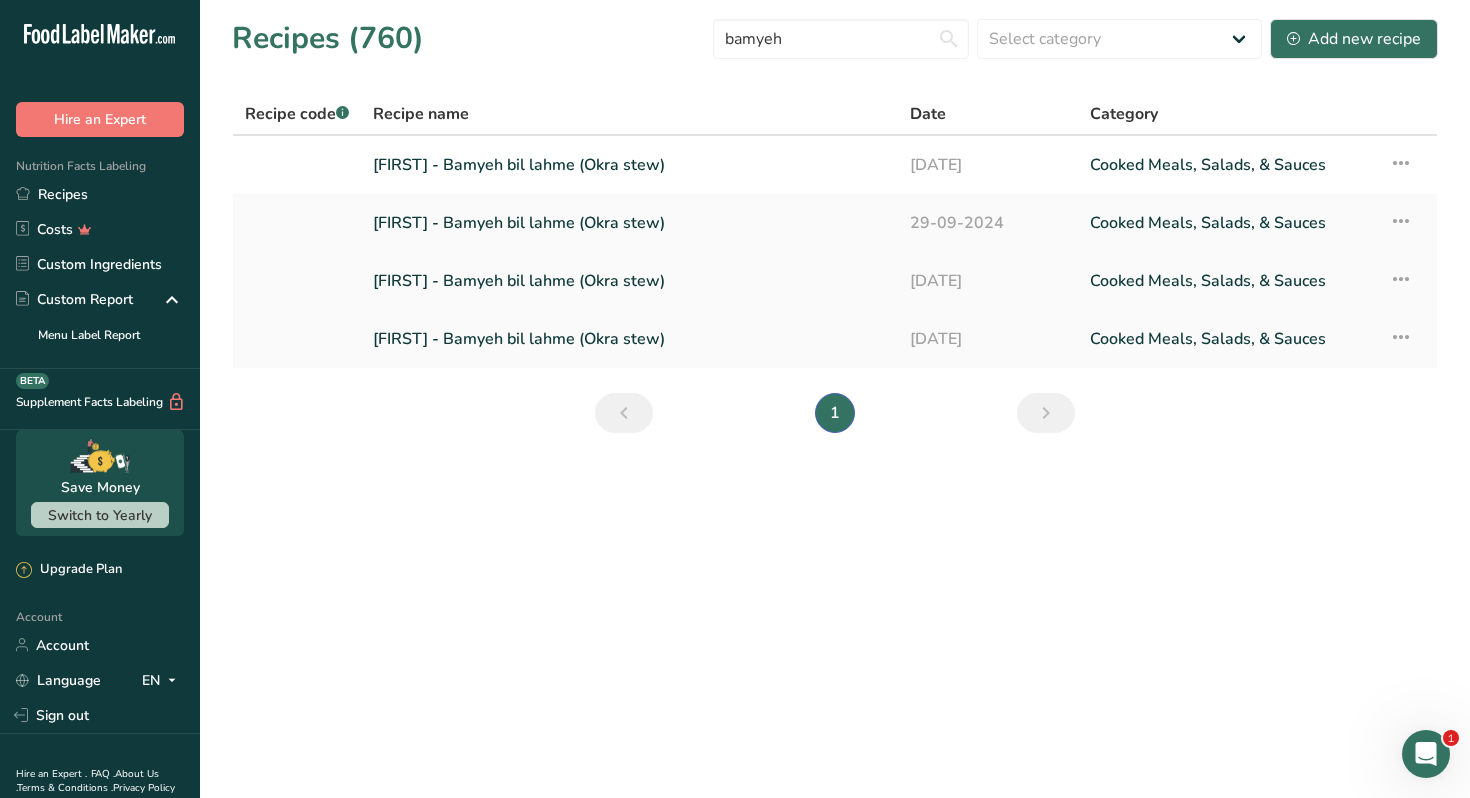 click on "[FIRST] - Bamyeh bil lahme (Okra stew)" at bounding box center (629, 281) 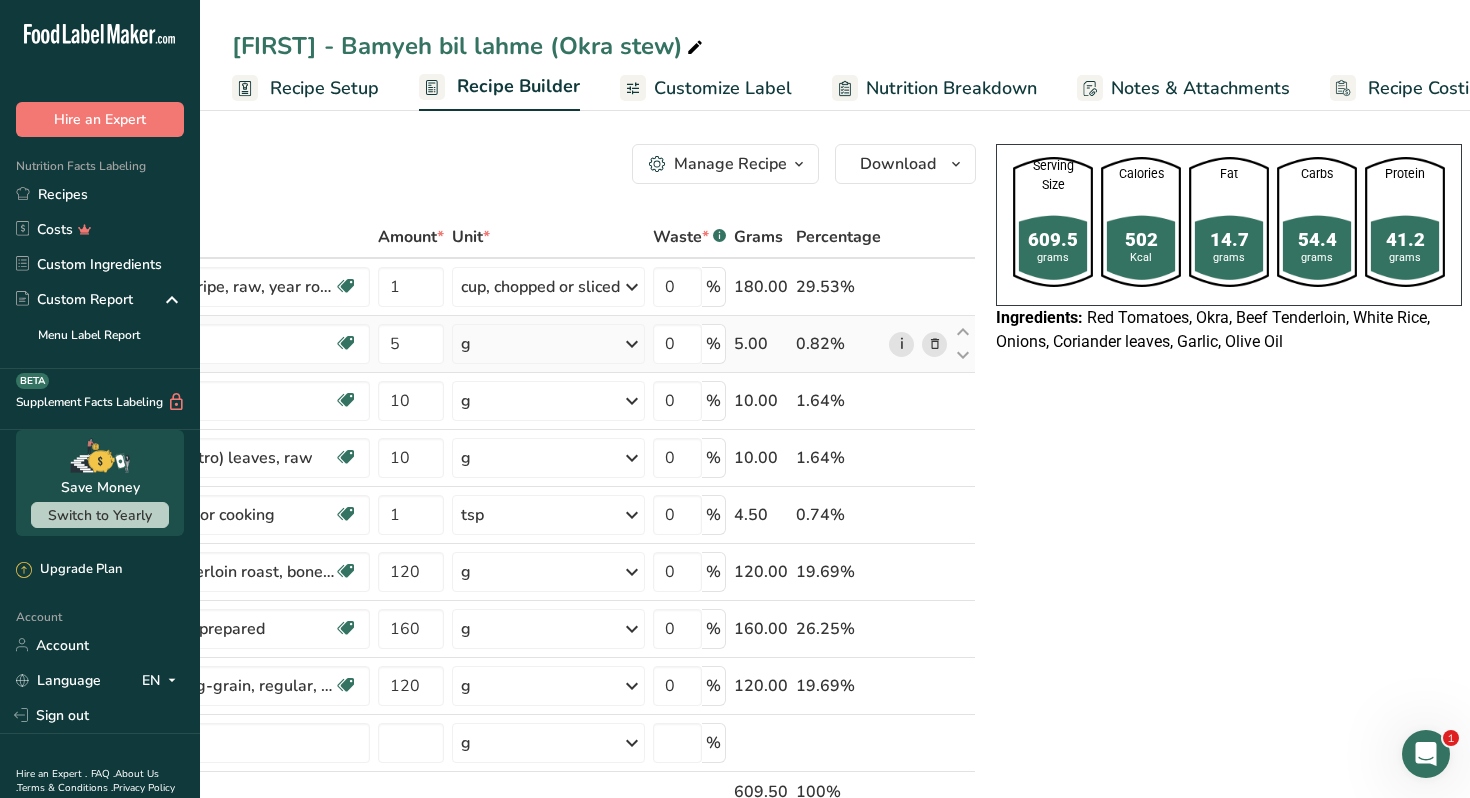 scroll, scrollTop: 0, scrollLeft: 0, axis: both 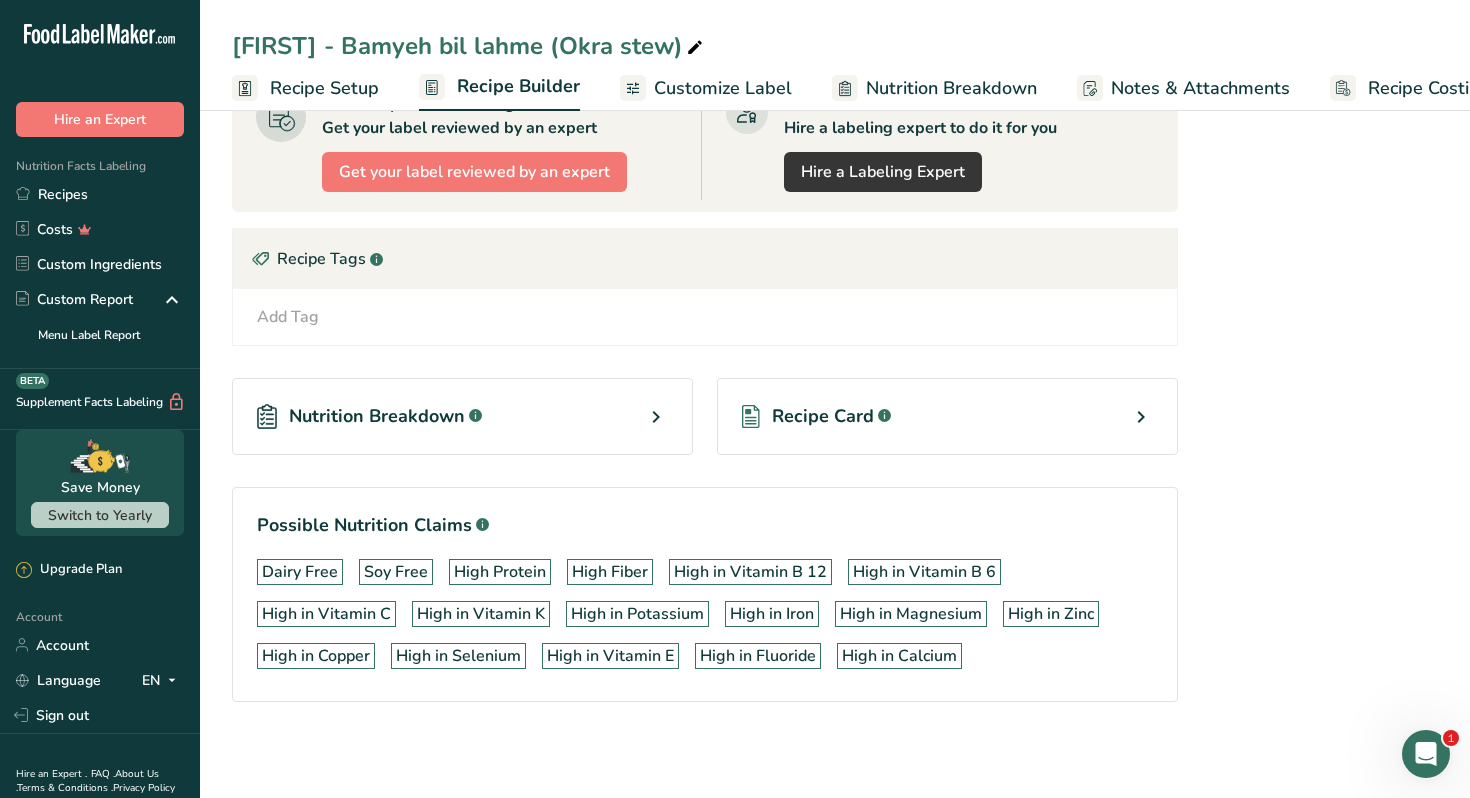 click on "Recipe Card
.a-a{fill:#347362;}.b-a{fill:#fff;}" at bounding box center (947, 416) 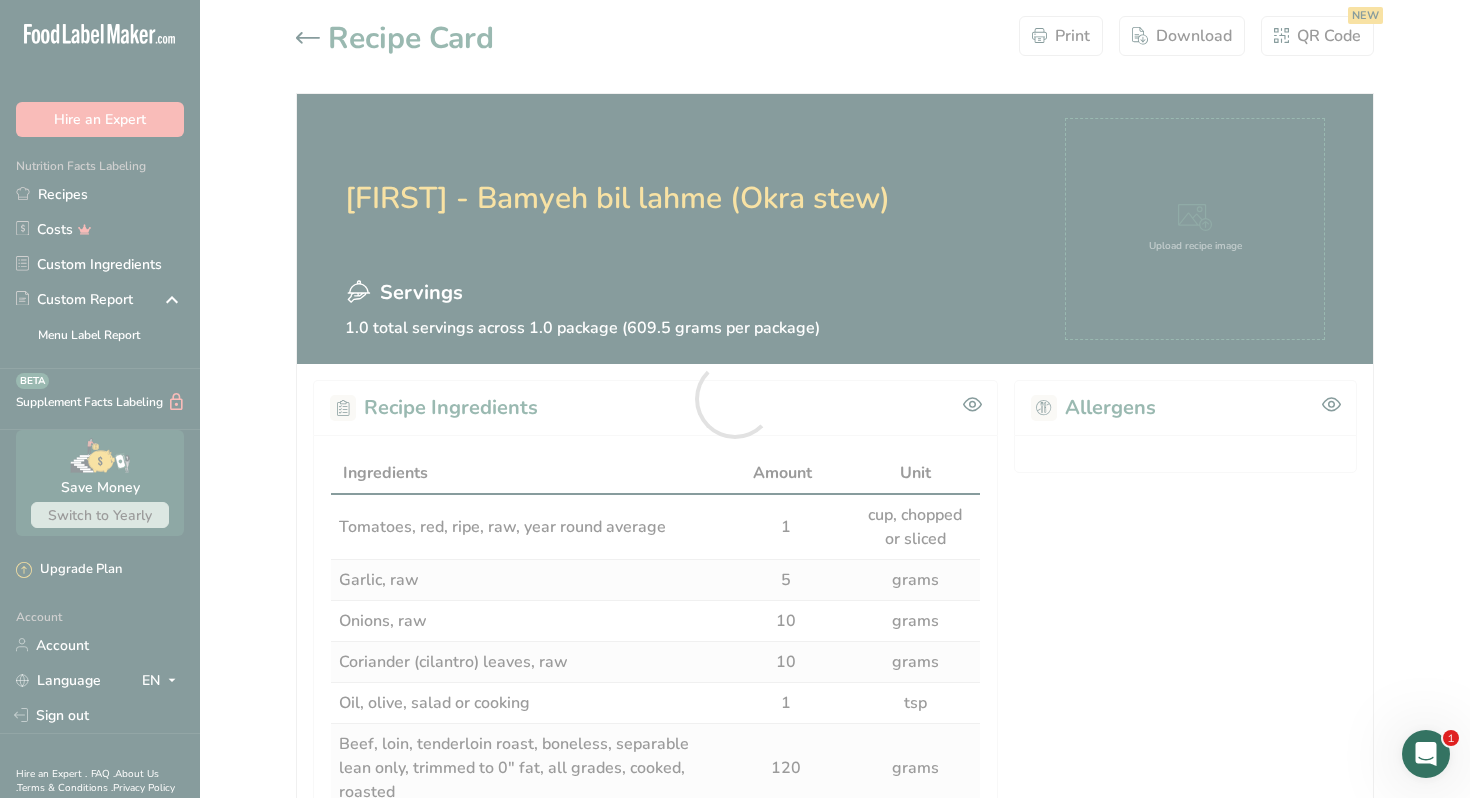 scroll, scrollTop: 0, scrollLeft: 0, axis: both 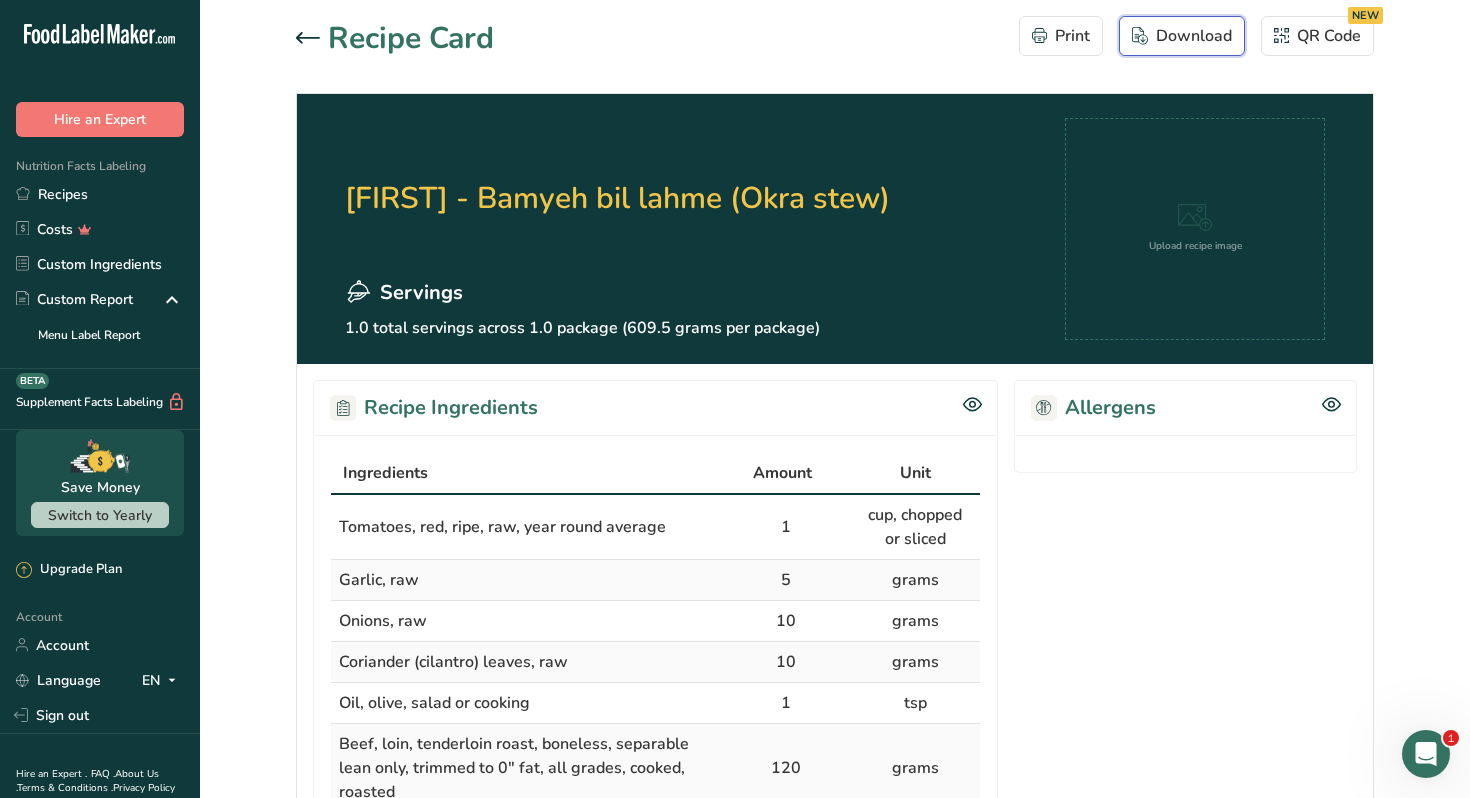 click on "Download" at bounding box center (1182, 36) 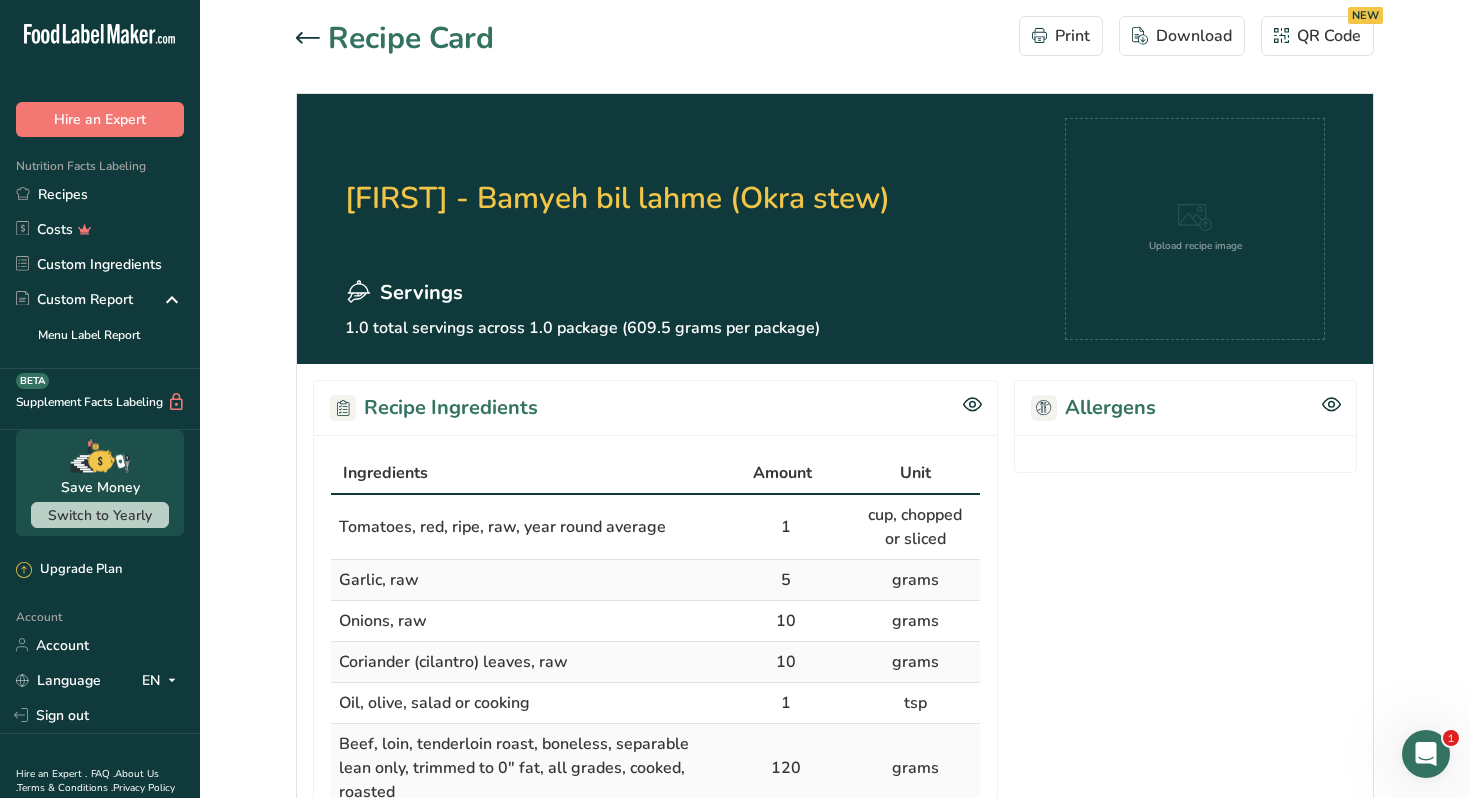 click on "[FIRST] - Bamyeh bil lahme (Okra stew)" at bounding box center [617, 198] 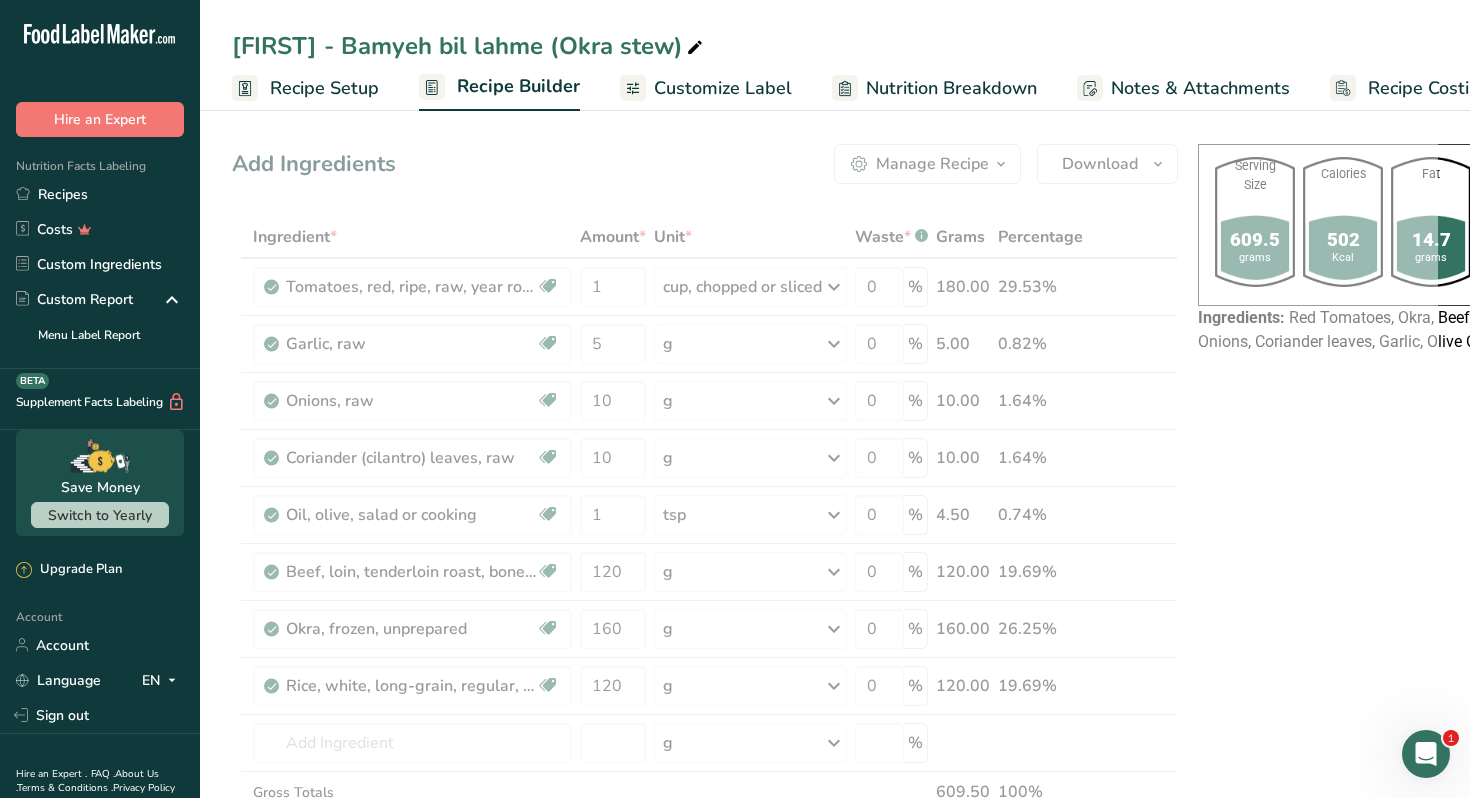 scroll, scrollTop: 0, scrollLeft: 0, axis: both 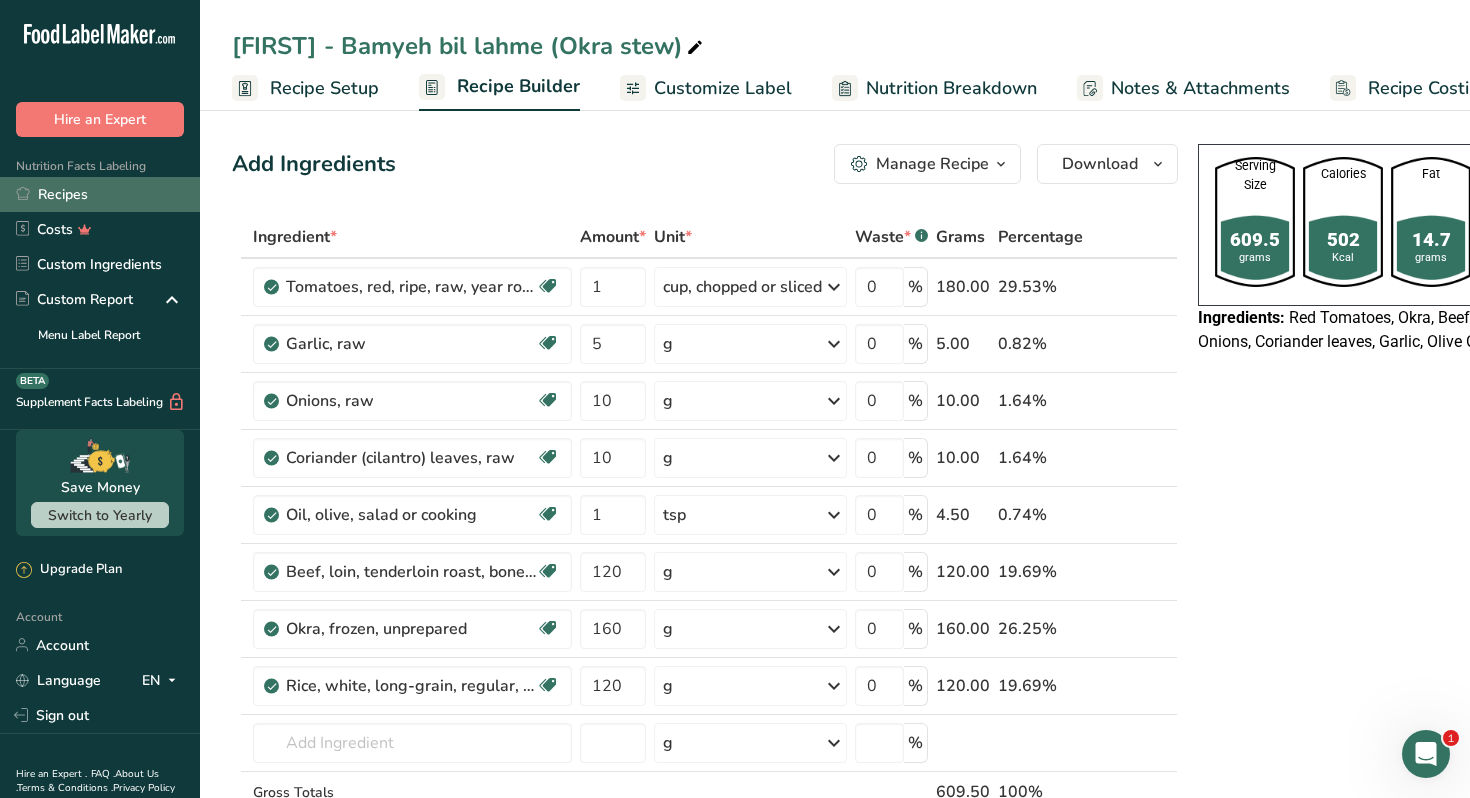click on "Recipes" at bounding box center [100, 194] 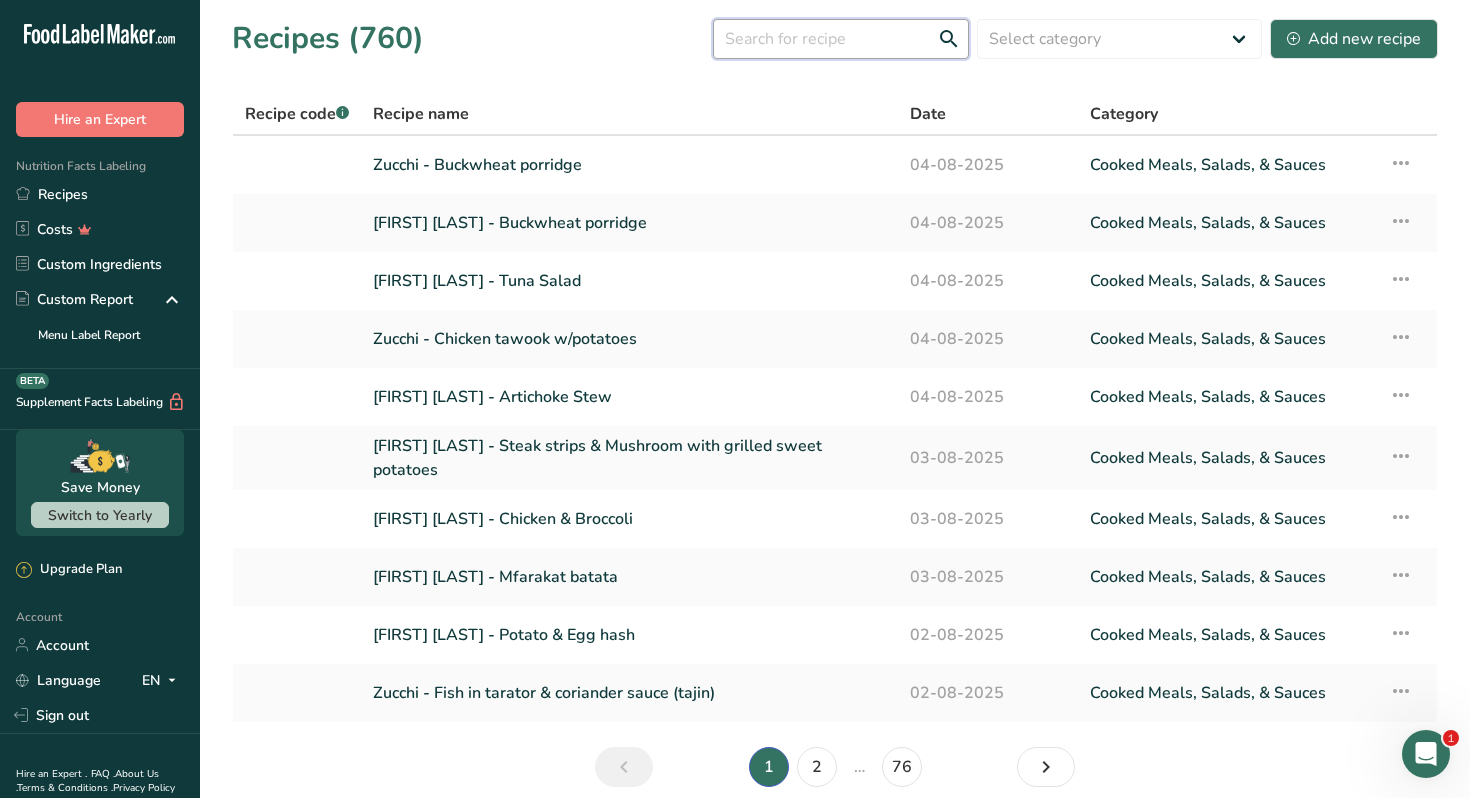 click at bounding box center (841, 39) 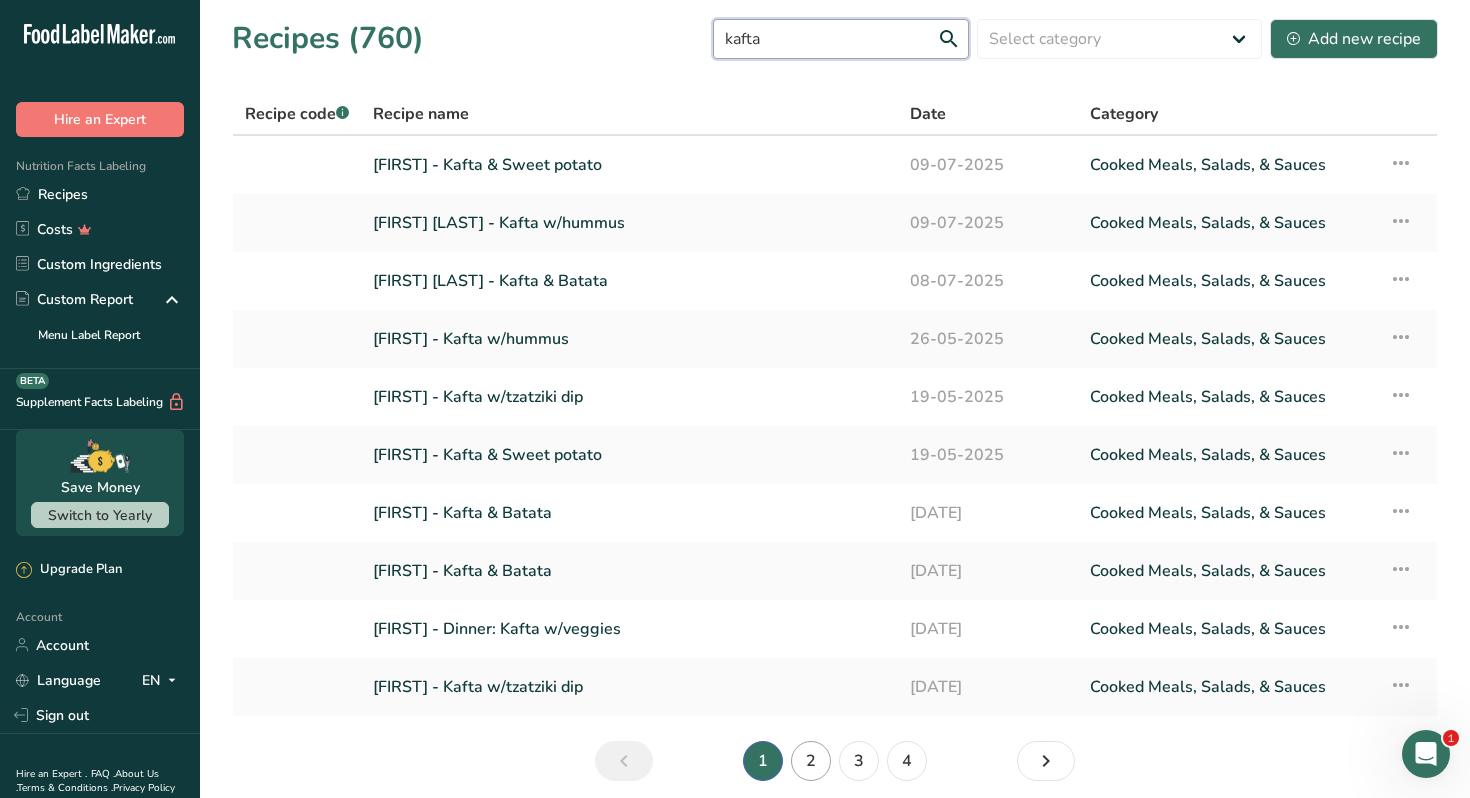 type on "kafta" 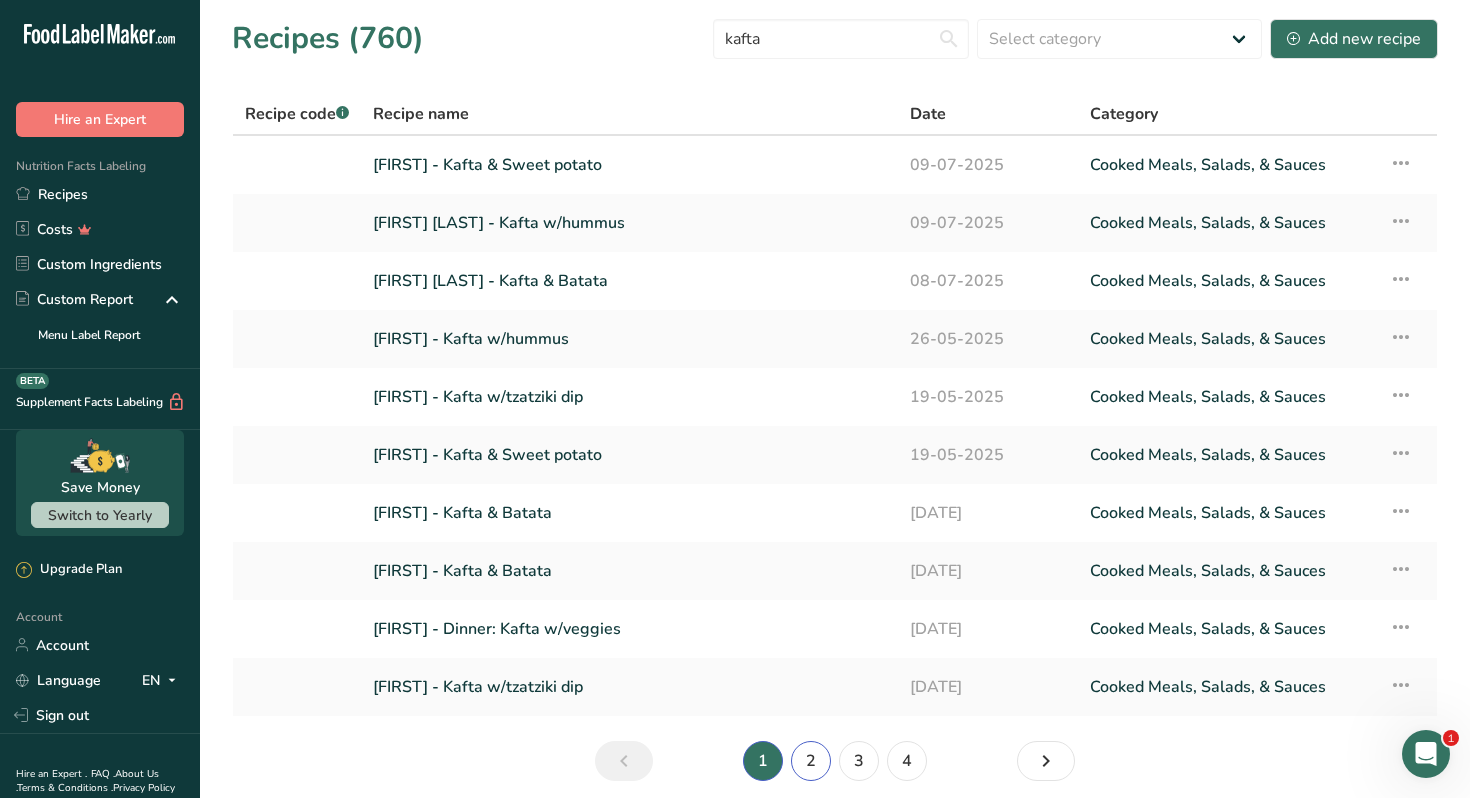 click on "2" at bounding box center [811, 761] 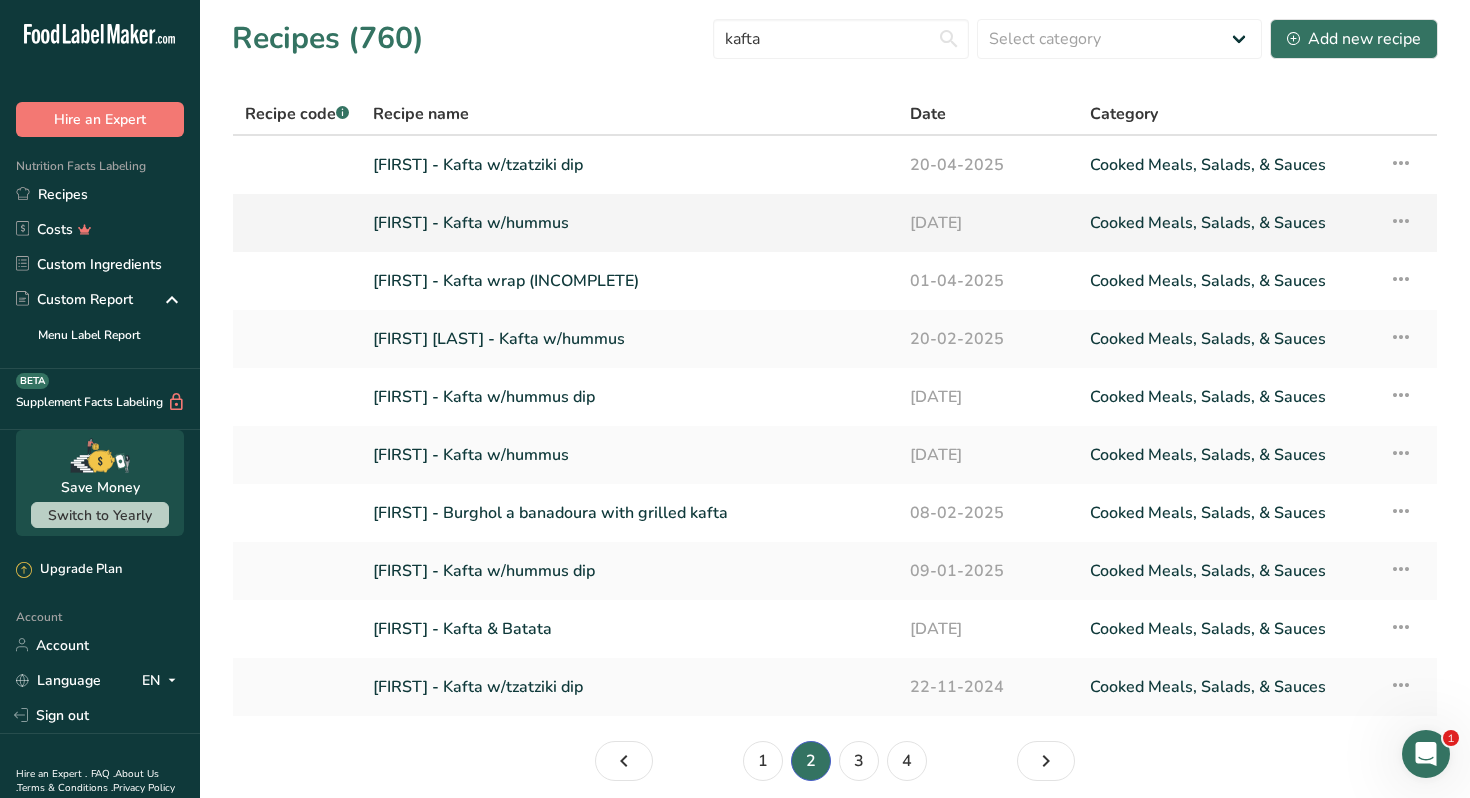 click on "[FIRST] - Kafta w/hummus" at bounding box center [629, 223] 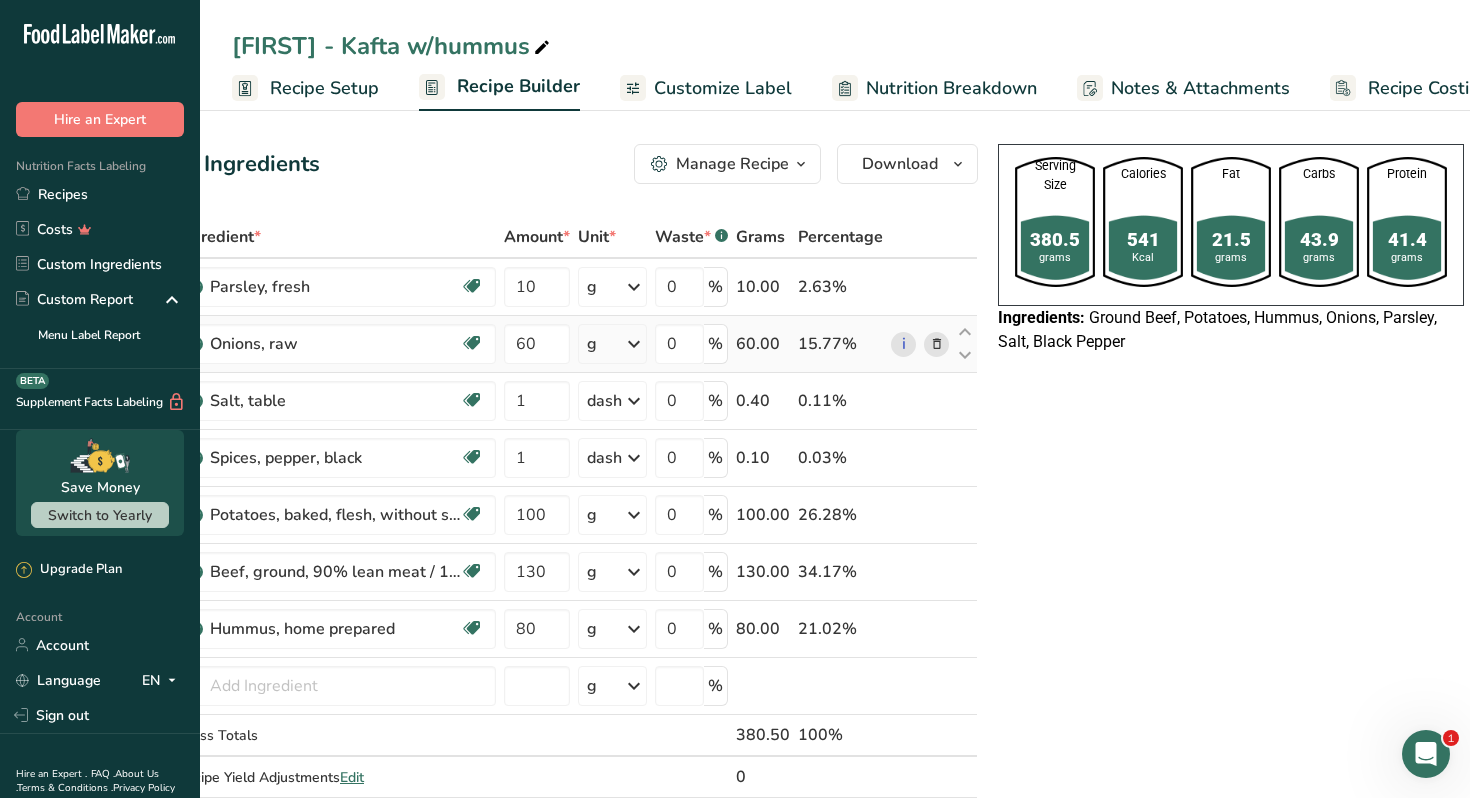scroll, scrollTop: 0, scrollLeft: 0, axis: both 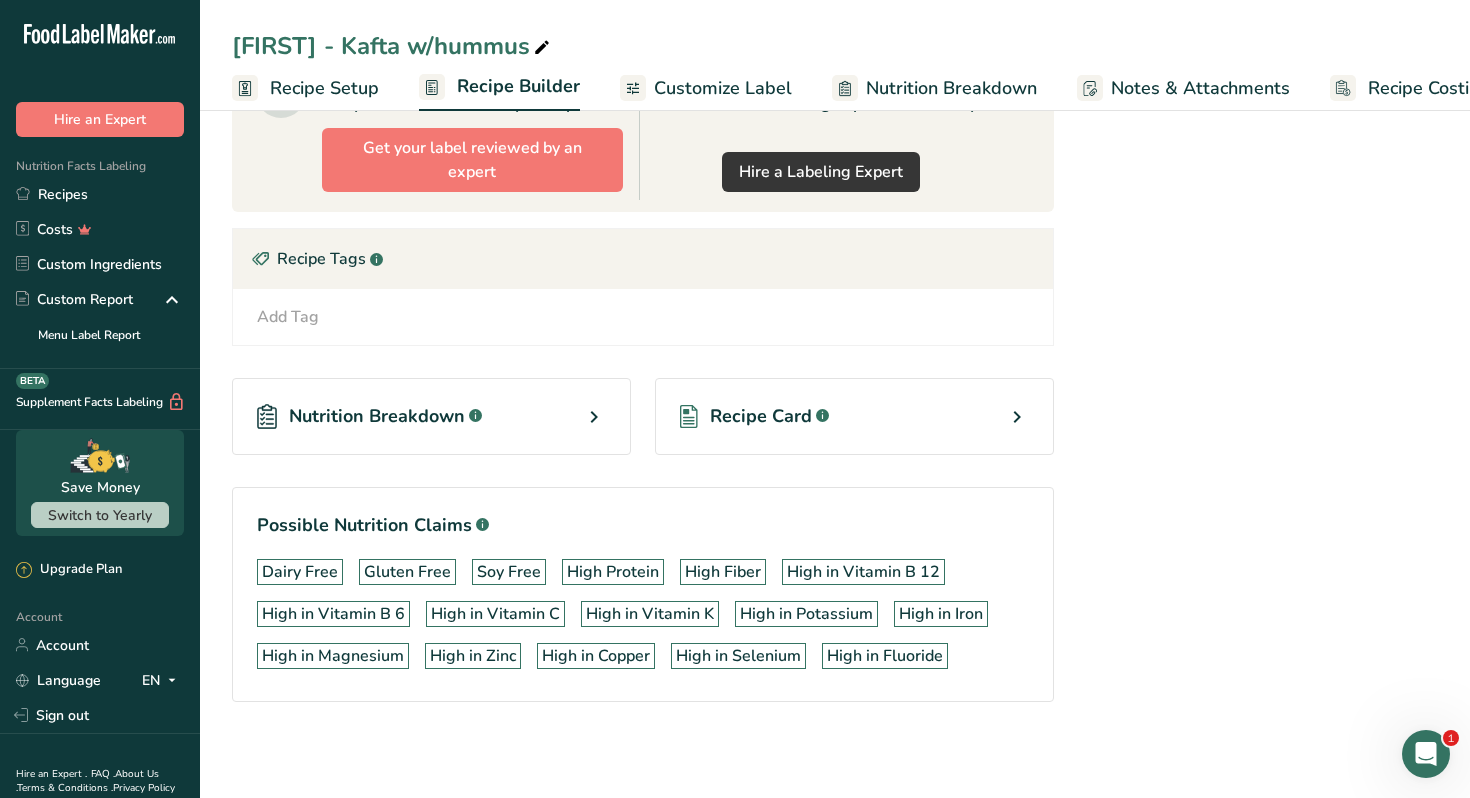 click on "Recipe Card
.a-a{fill:#347362;}.b-a{fill:#fff;}" at bounding box center (854, 416) 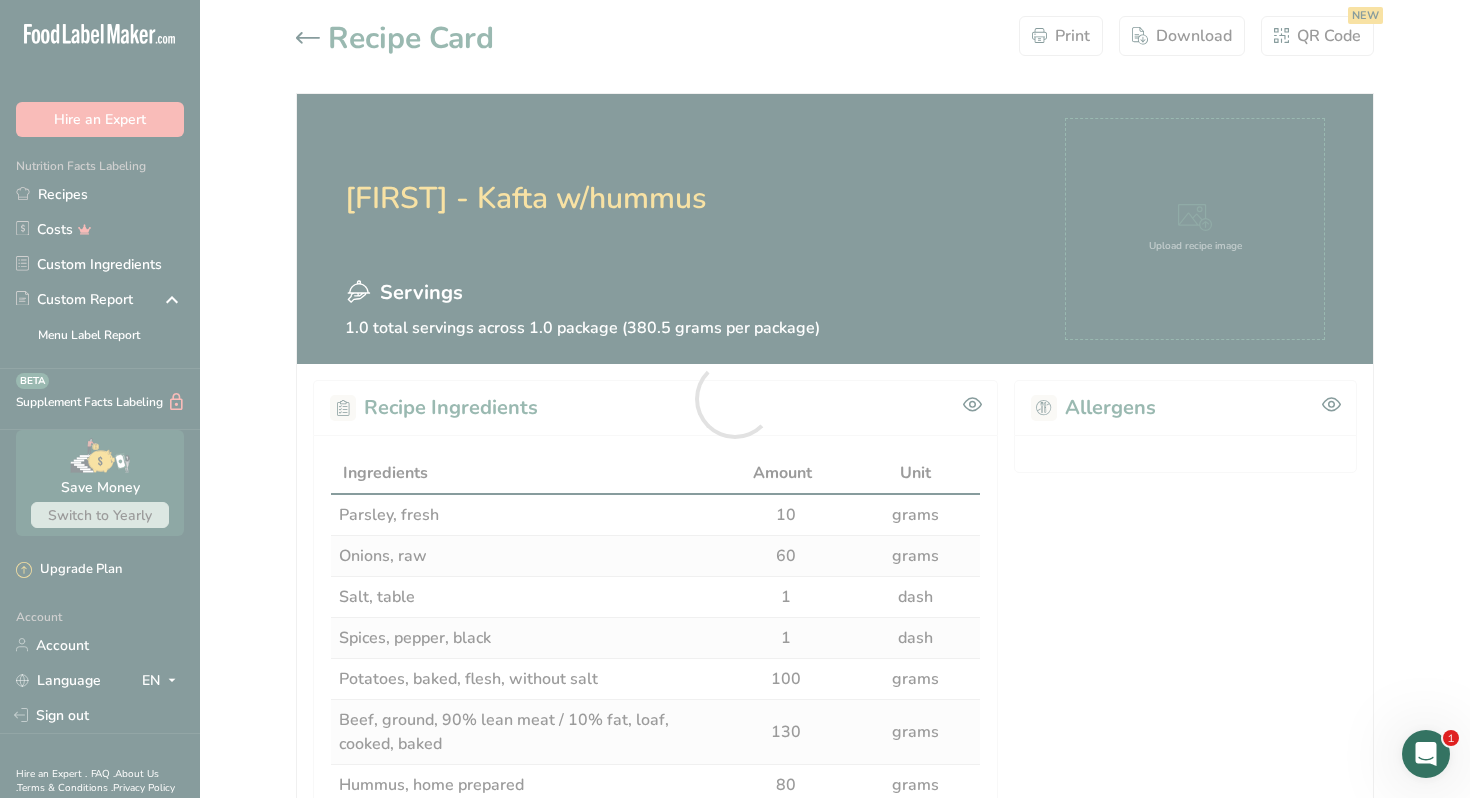 scroll, scrollTop: 0, scrollLeft: 0, axis: both 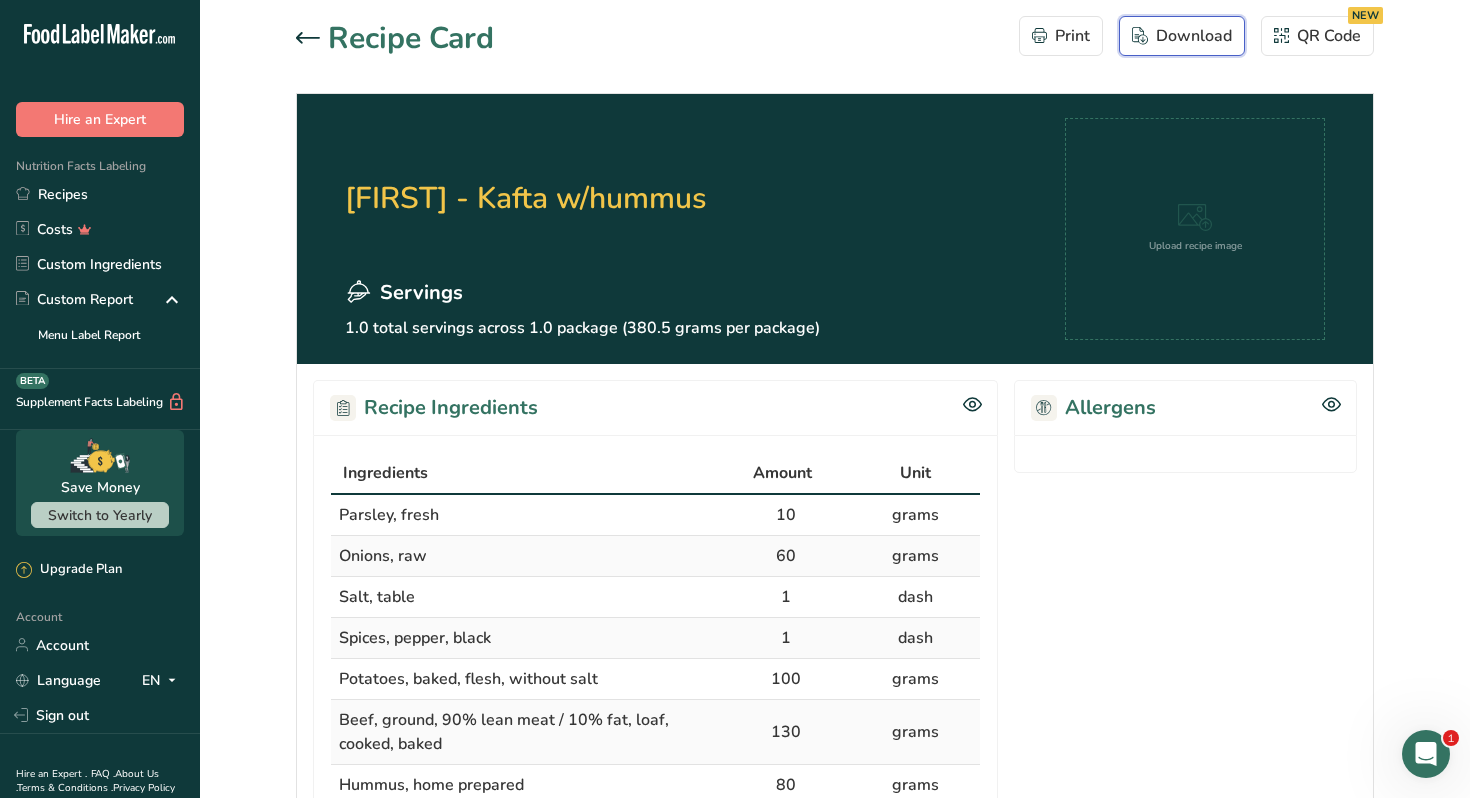 click on "Download" at bounding box center [1182, 36] 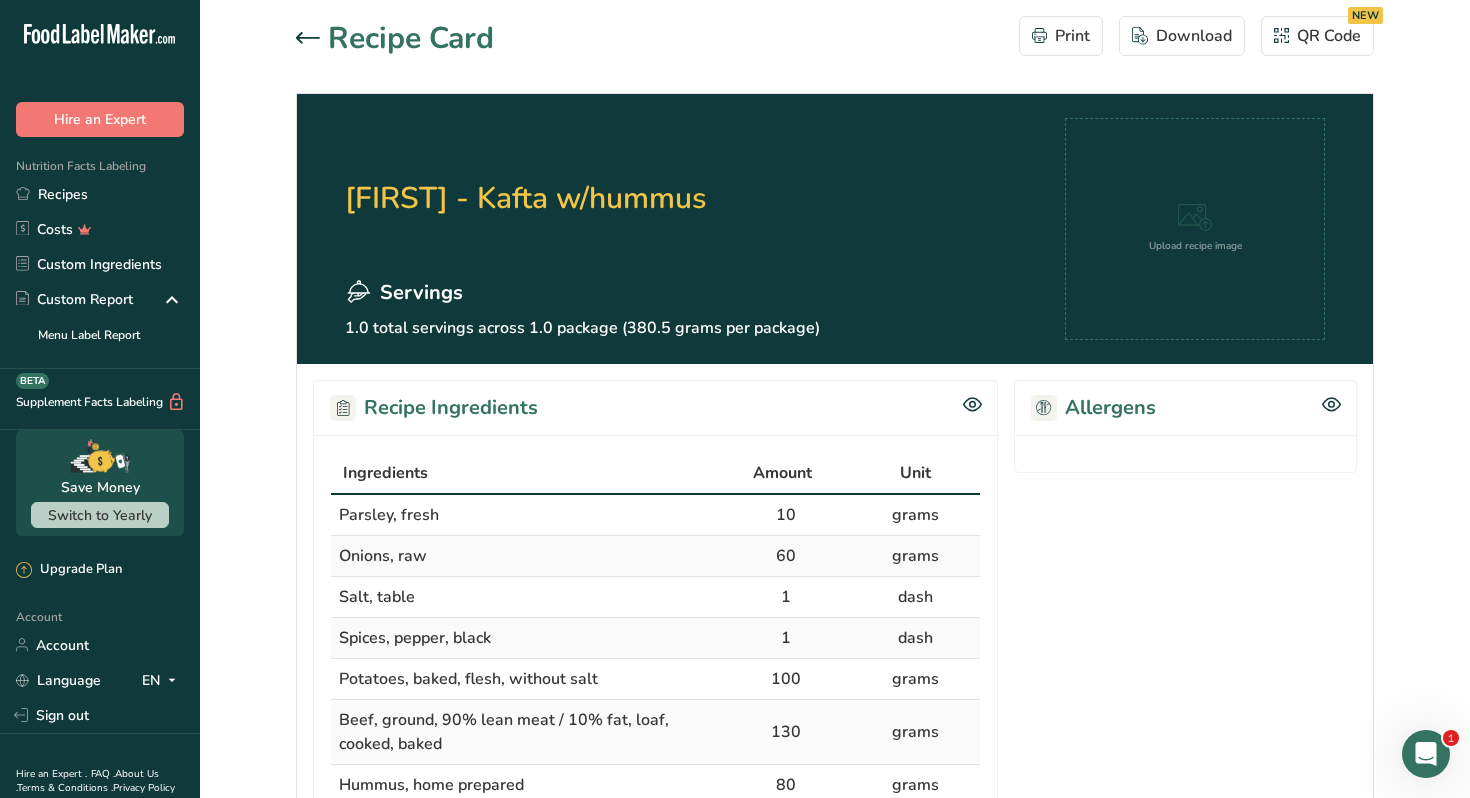 click at bounding box center (312, 39) 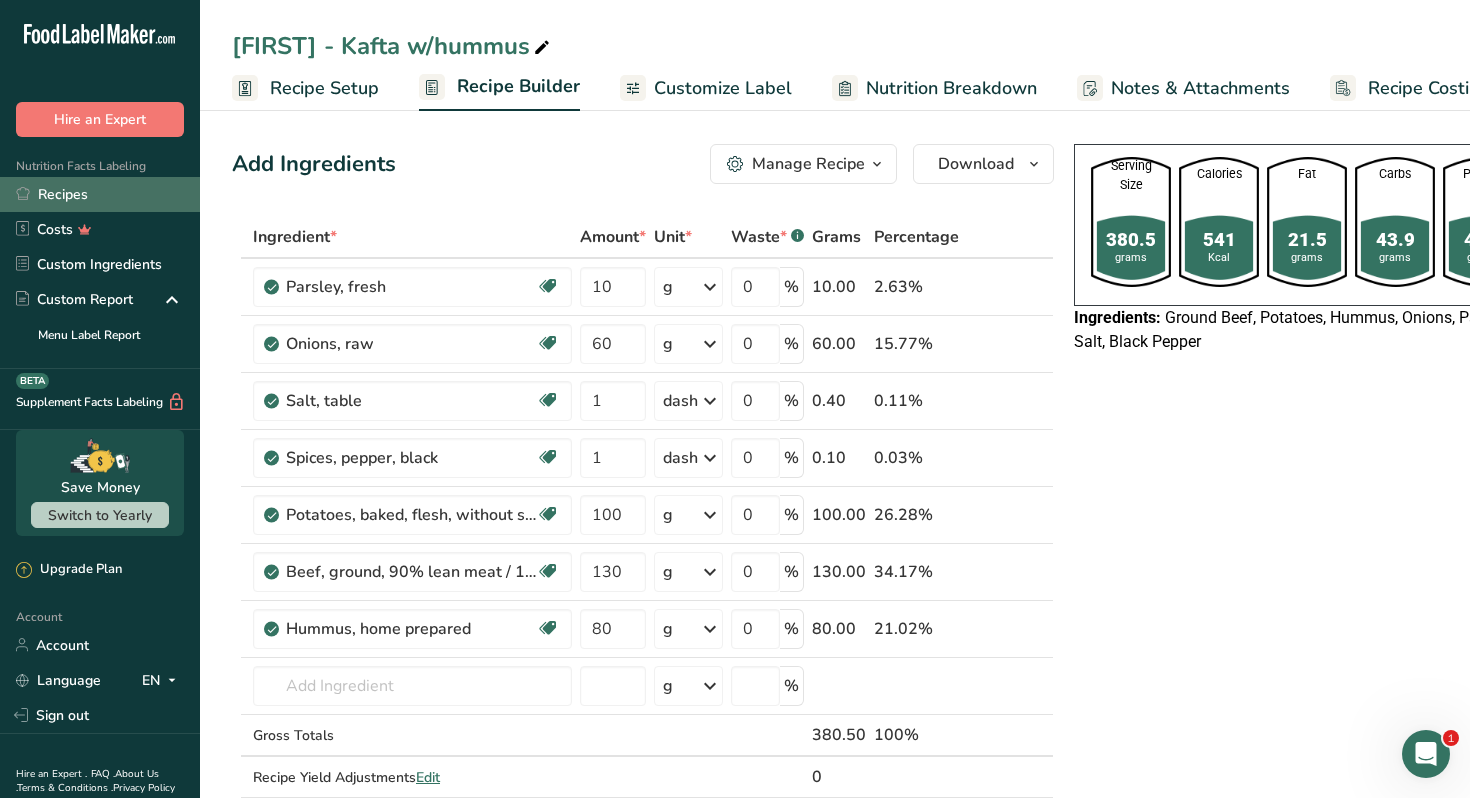click on "Recipes" at bounding box center (100, 194) 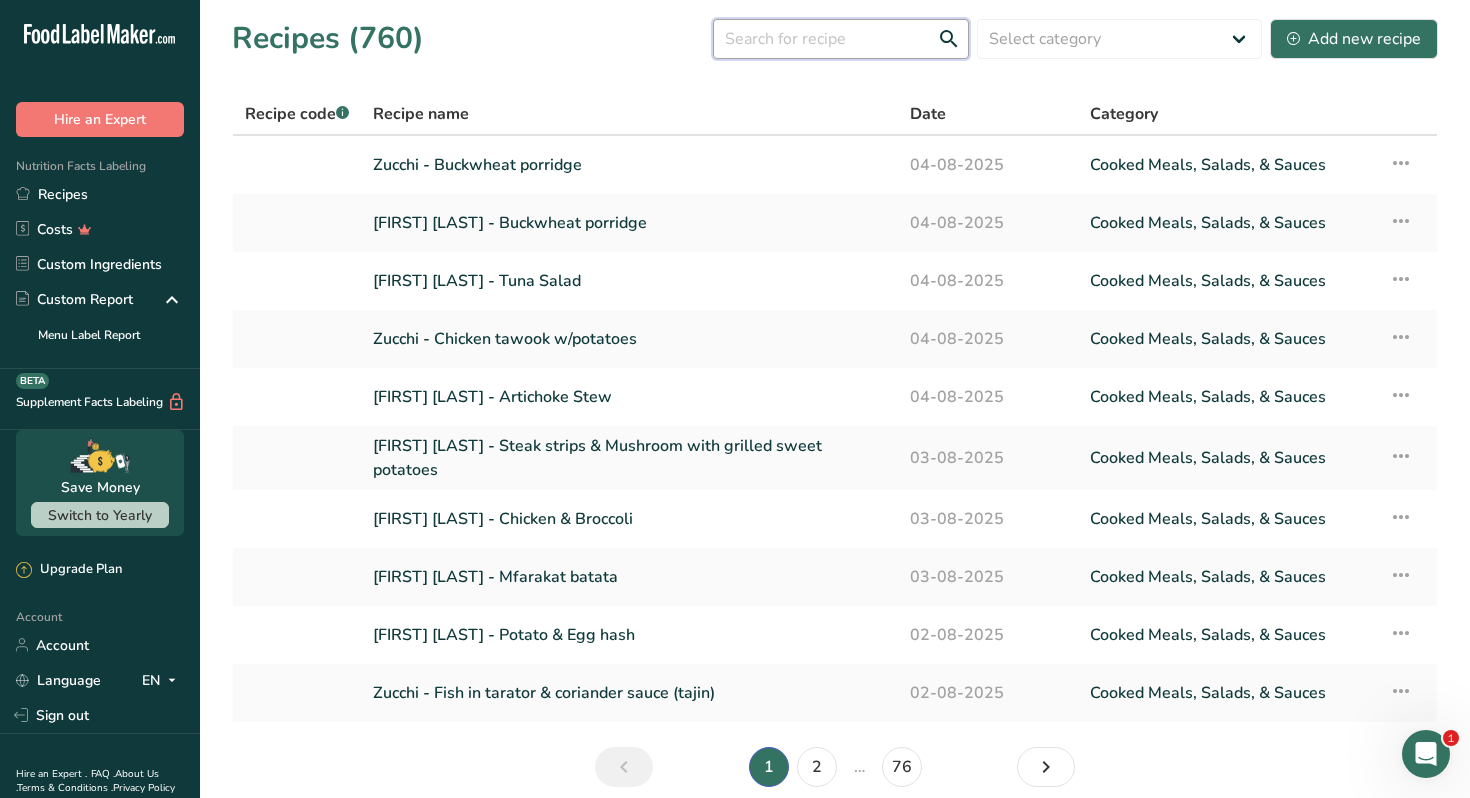 click at bounding box center [841, 39] 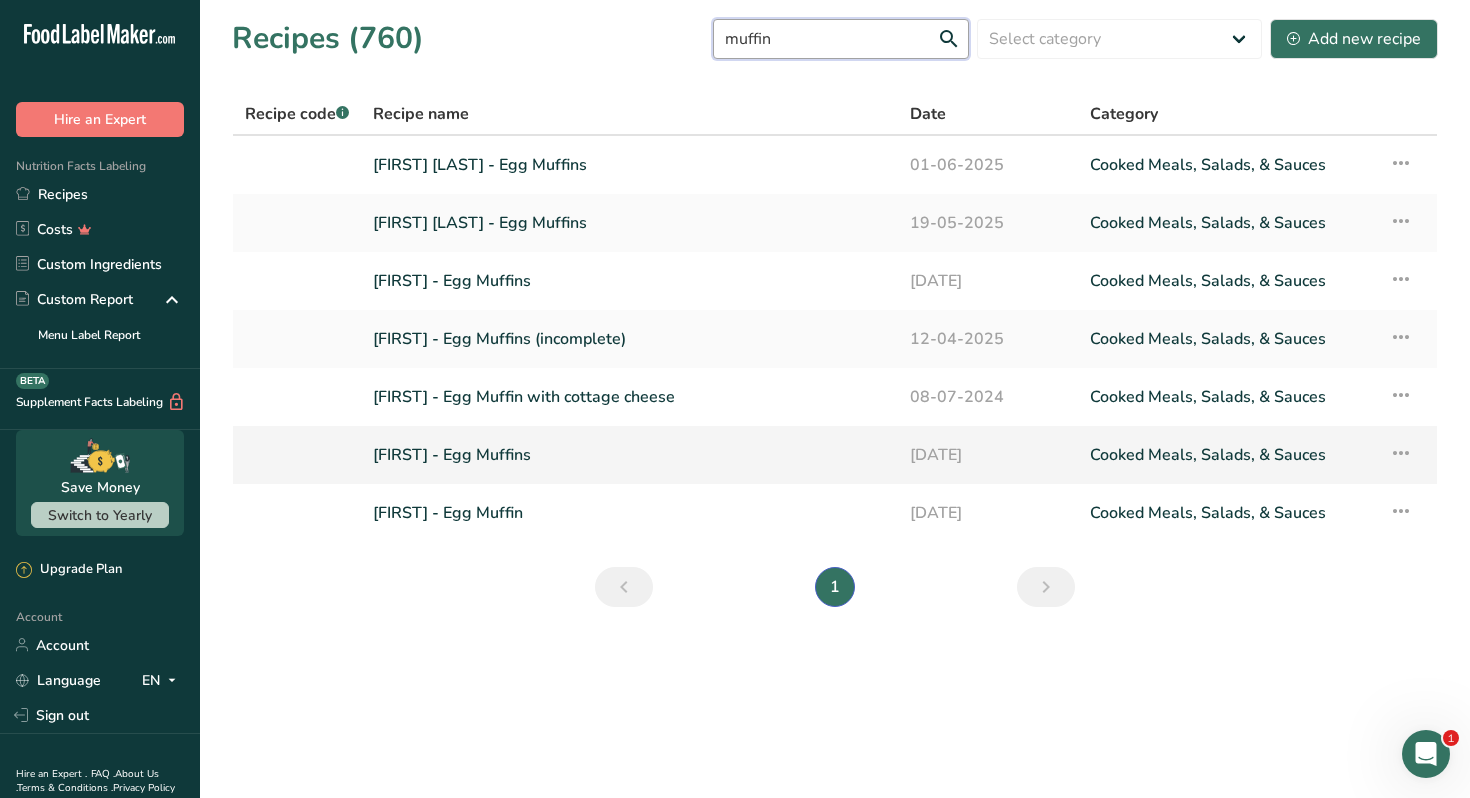 type on "muffin" 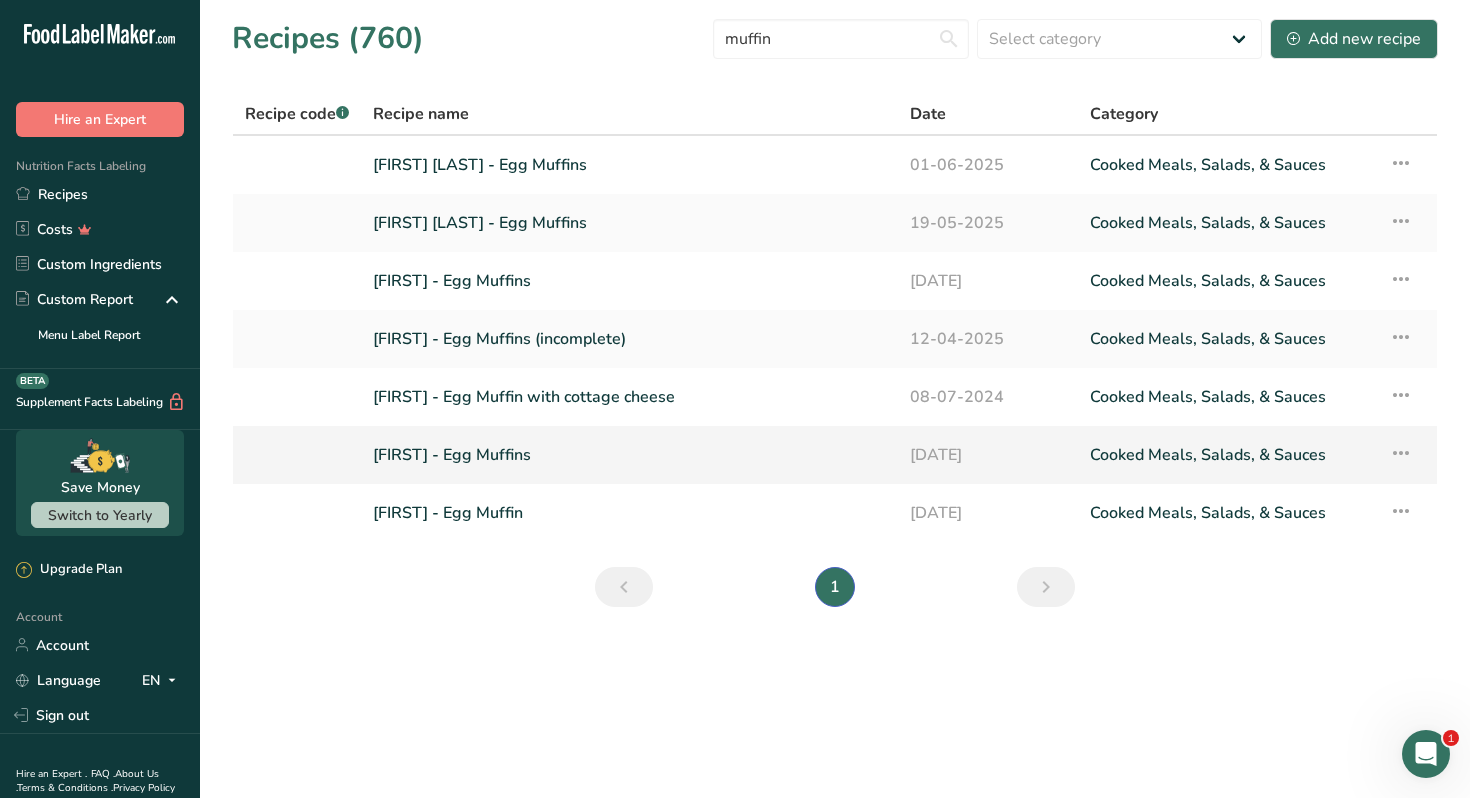 click on "[FIRST] - Egg Muffins" at bounding box center [629, 455] 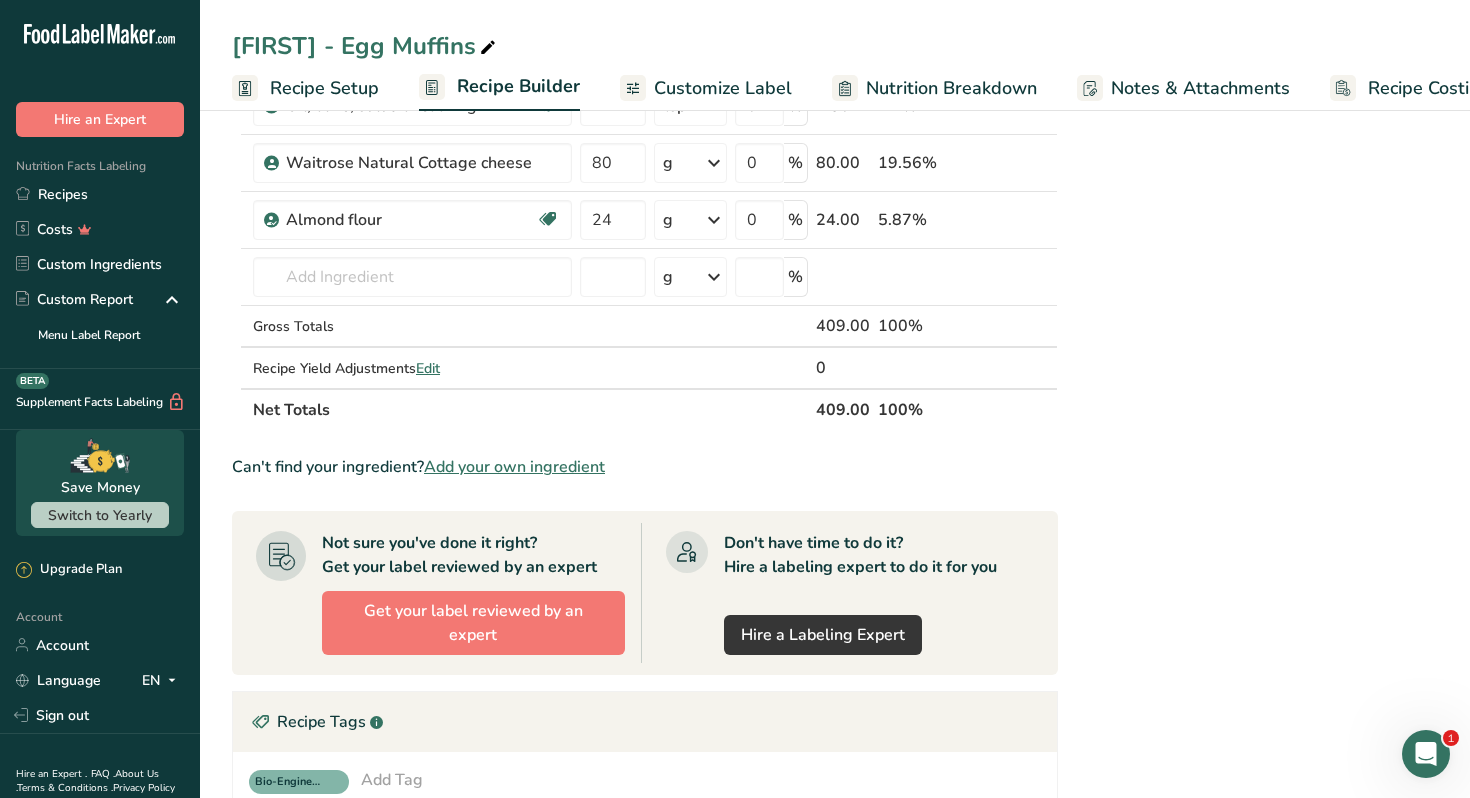 scroll, scrollTop: 0, scrollLeft: 0, axis: both 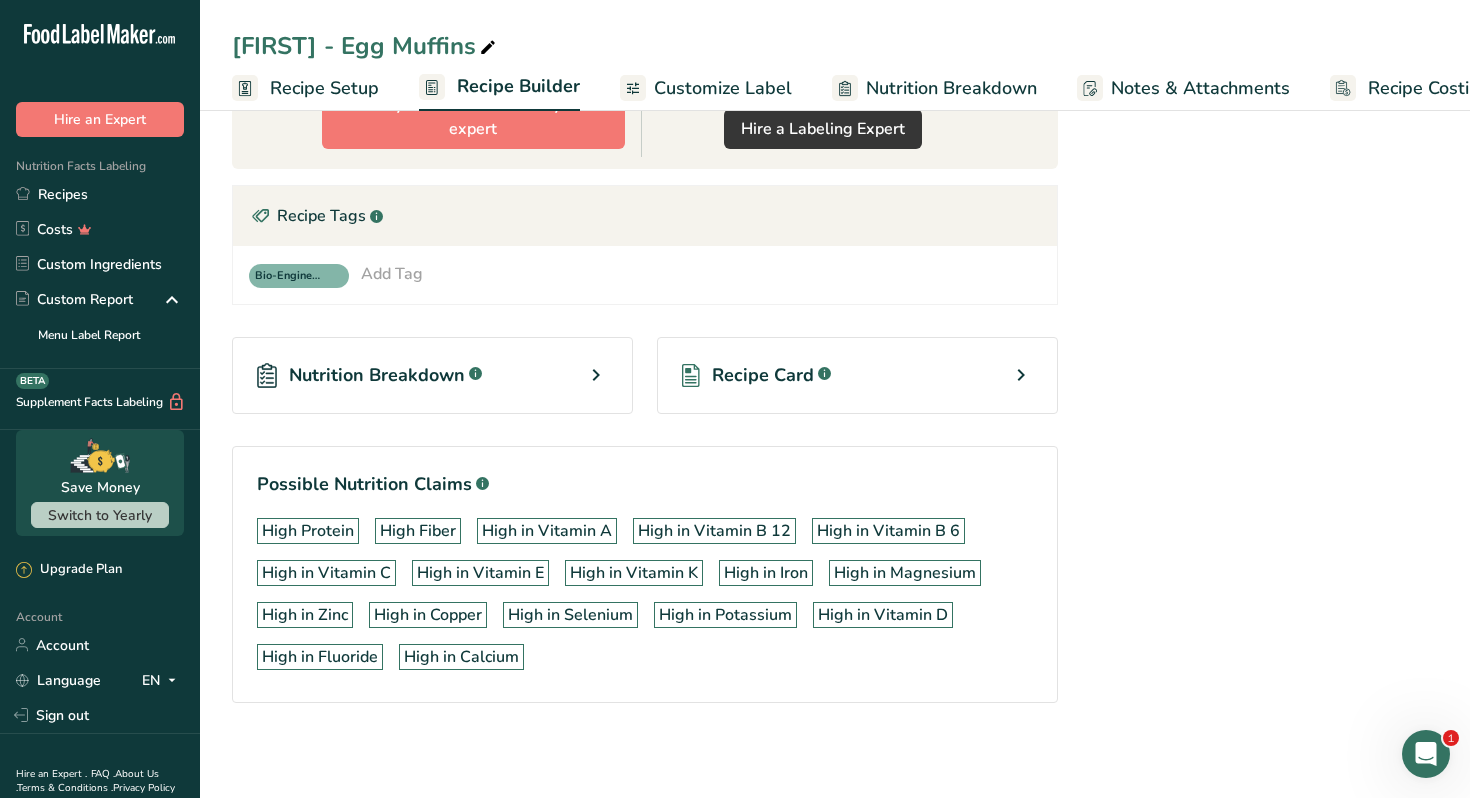 click on "Recipe Card
.a-a{fill:#347362;}.b-a{fill:#fff;}" at bounding box center [857, 375] 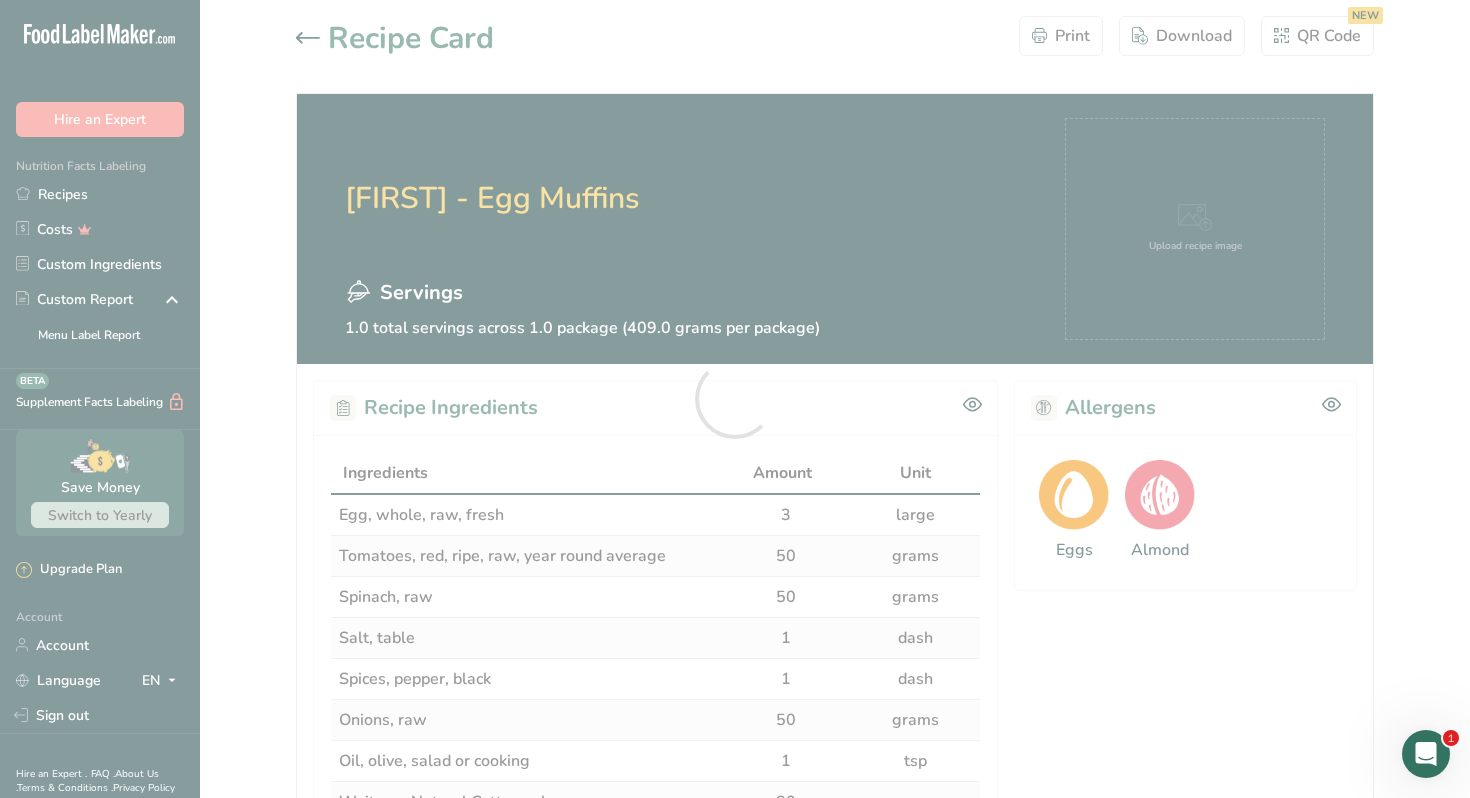 scroll, scrollTop: 0, scrollLeft: 0, axis: both 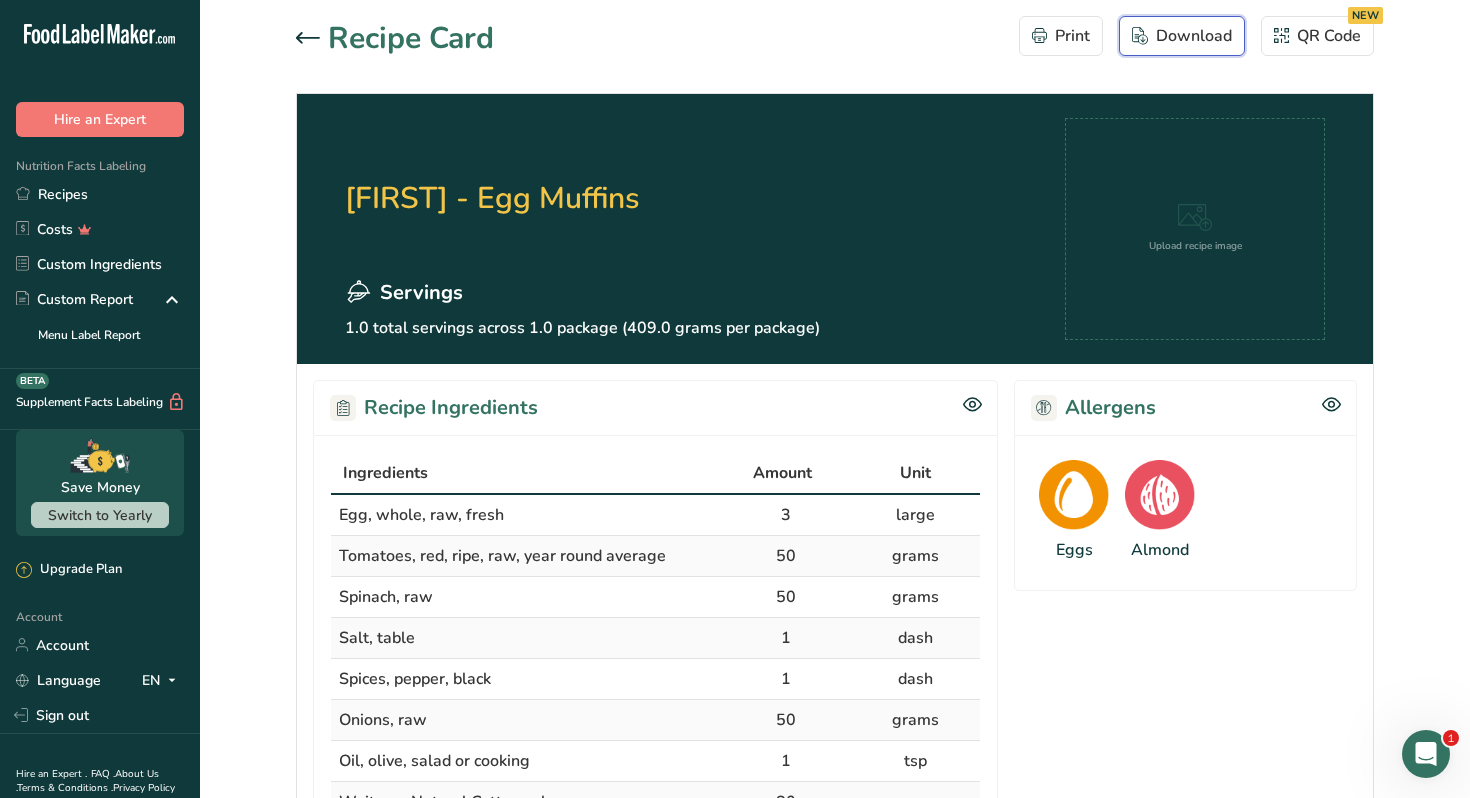 click on "Download" at bounding box center [1182, 36] 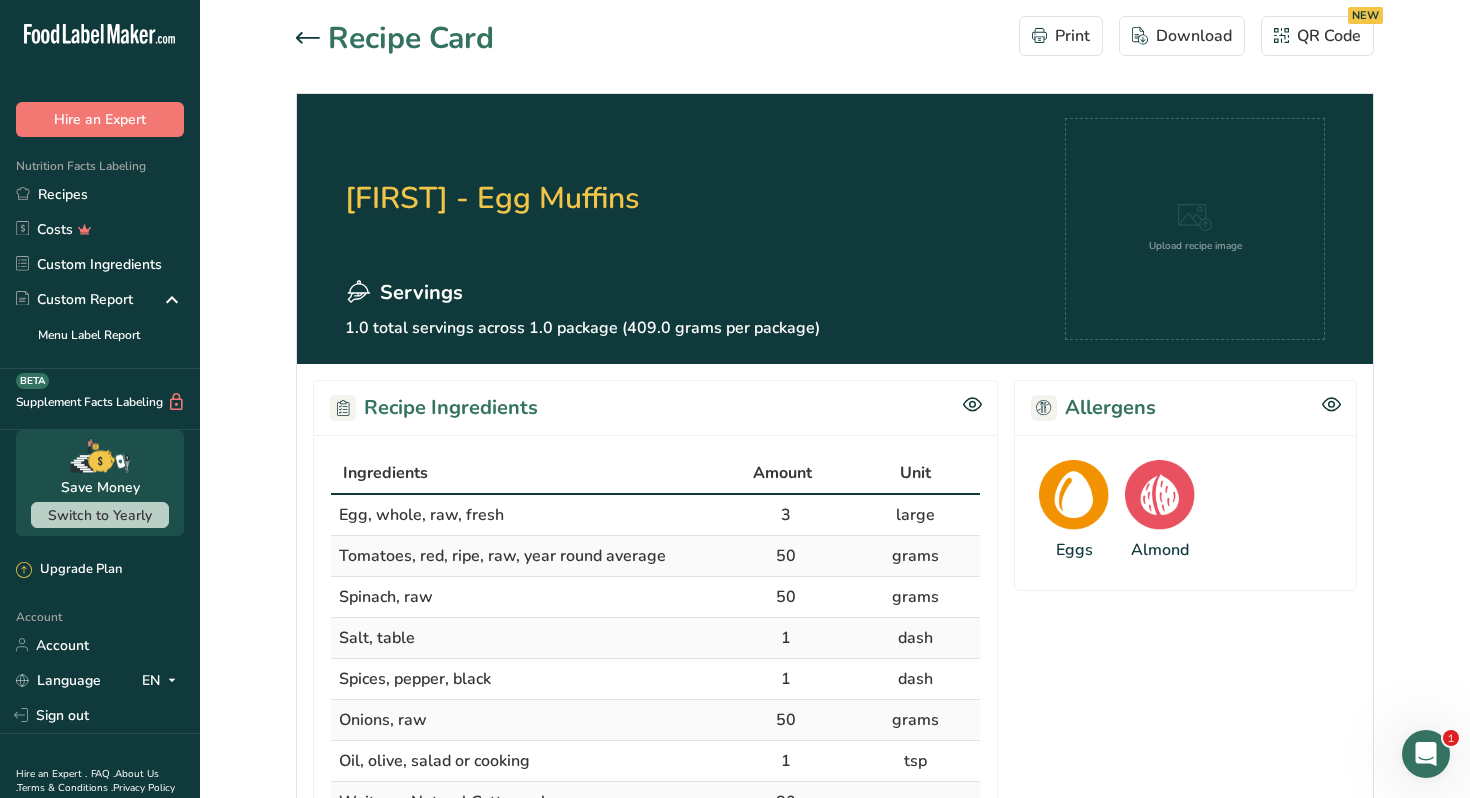 click on "Allergens
Eggs
Almond" at bounding box center [1185, 632] 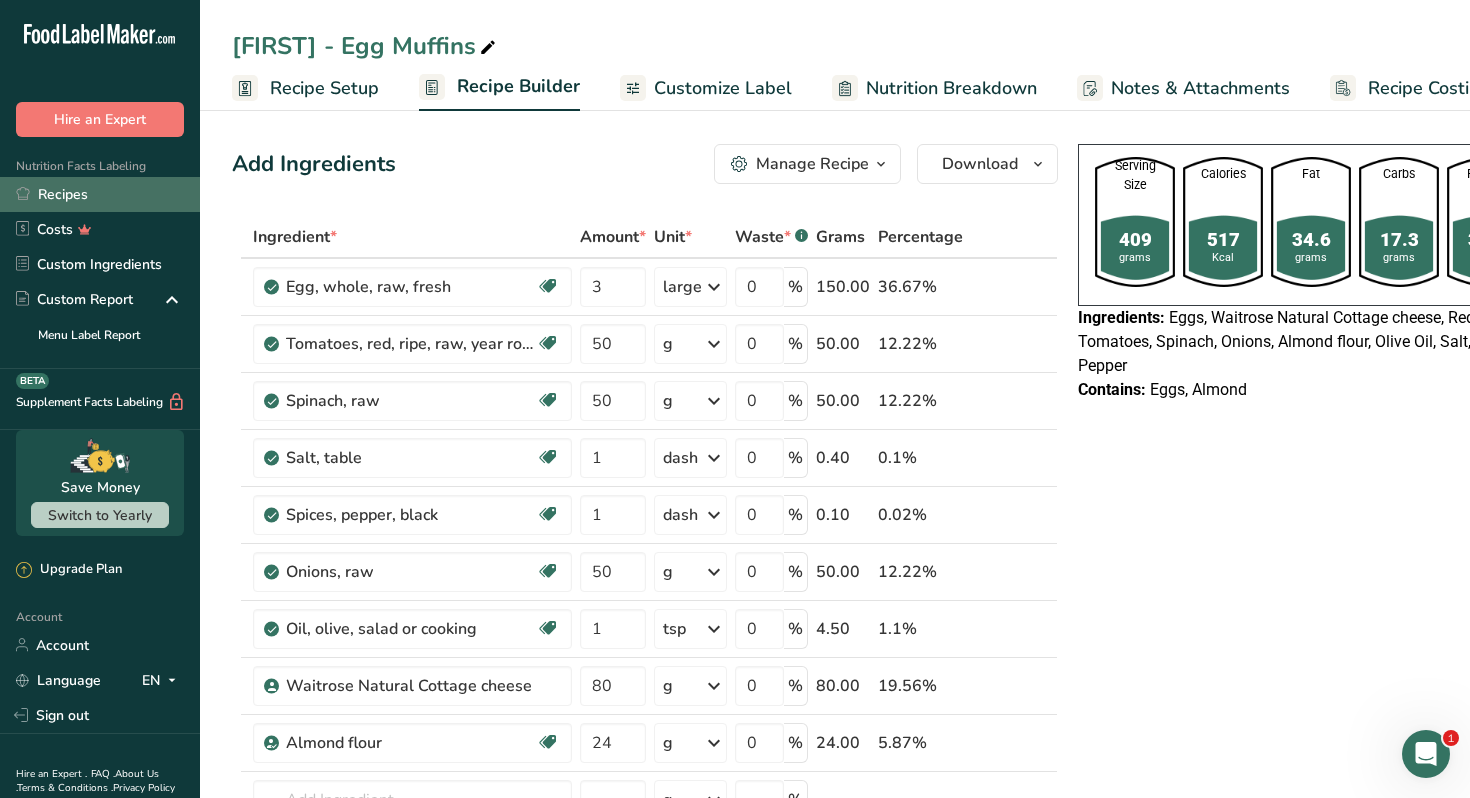 click on "Recipes" at bounding box center [100, 194] 